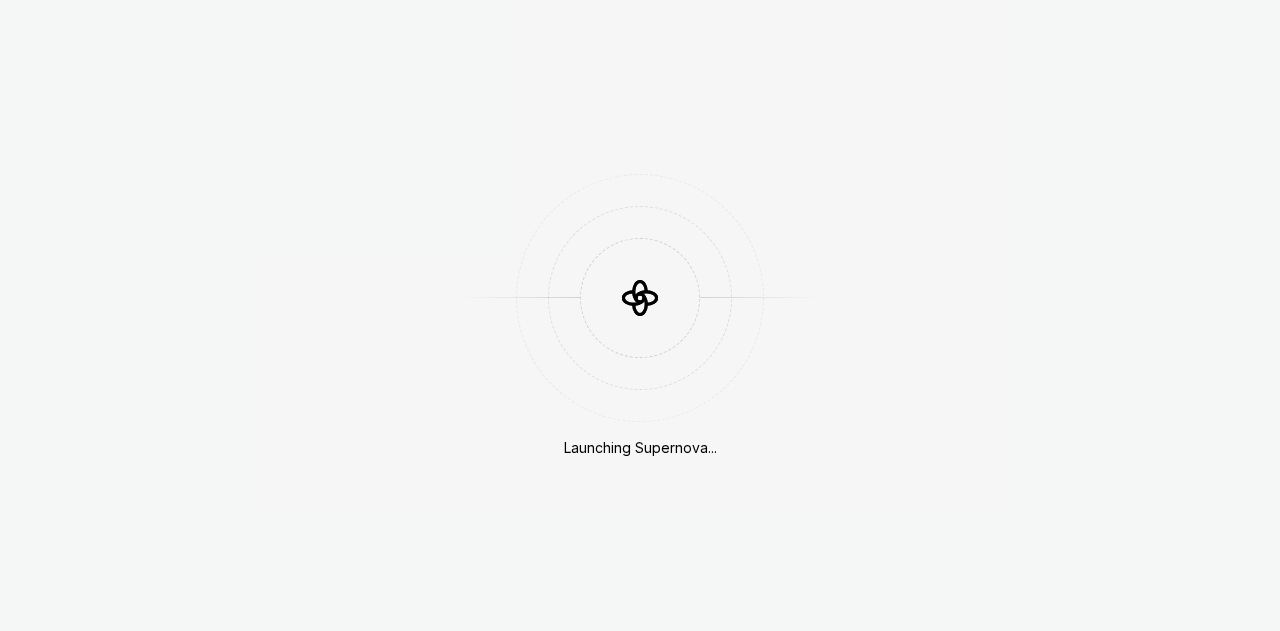 scroll, scrollTop: 0, scrollLeft: 0, axis: both 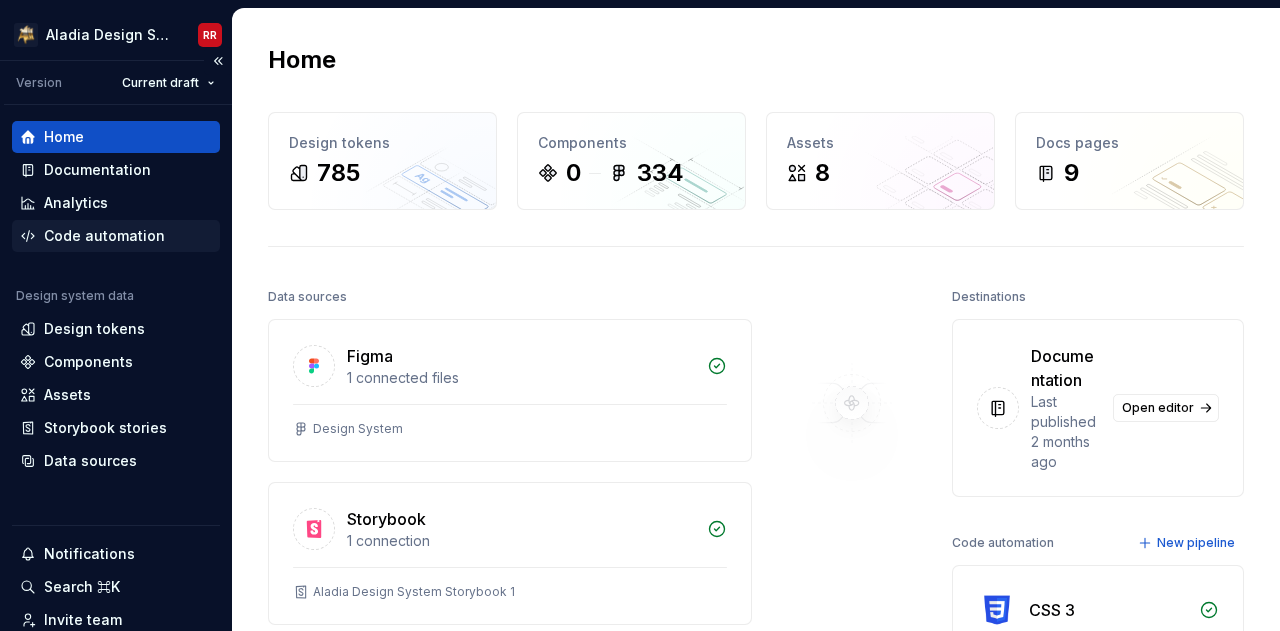 click on "Code automation" at bounding box center [104, 236] 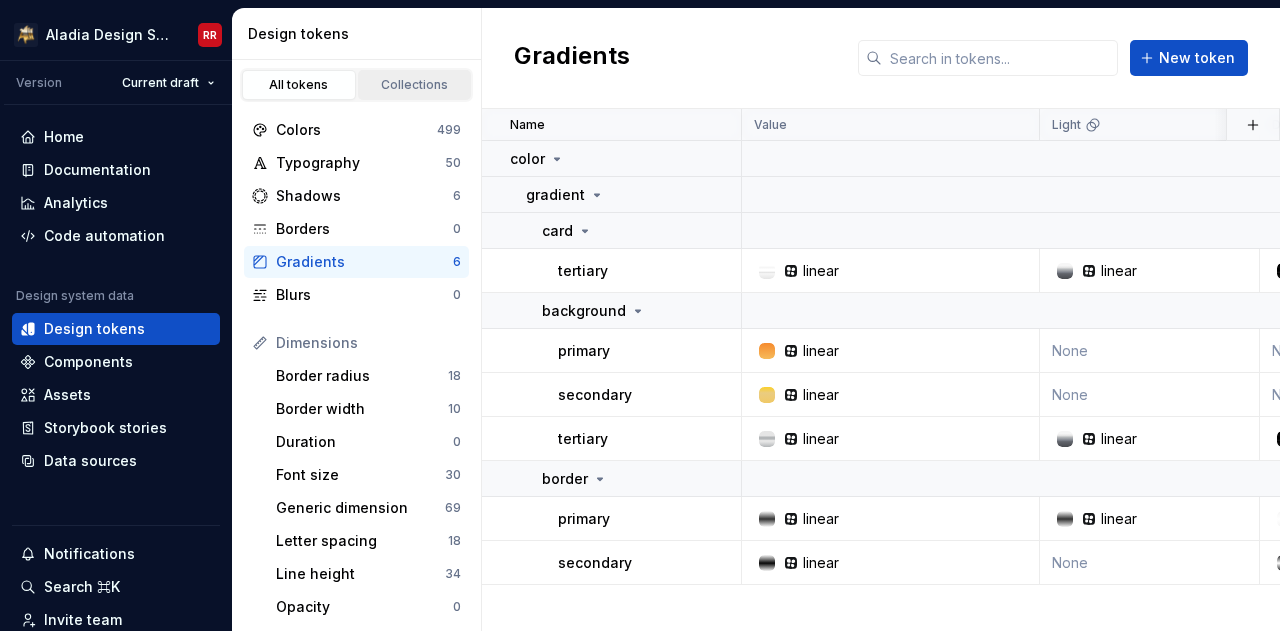 click on "Collections" at bounding box center (415, 85) 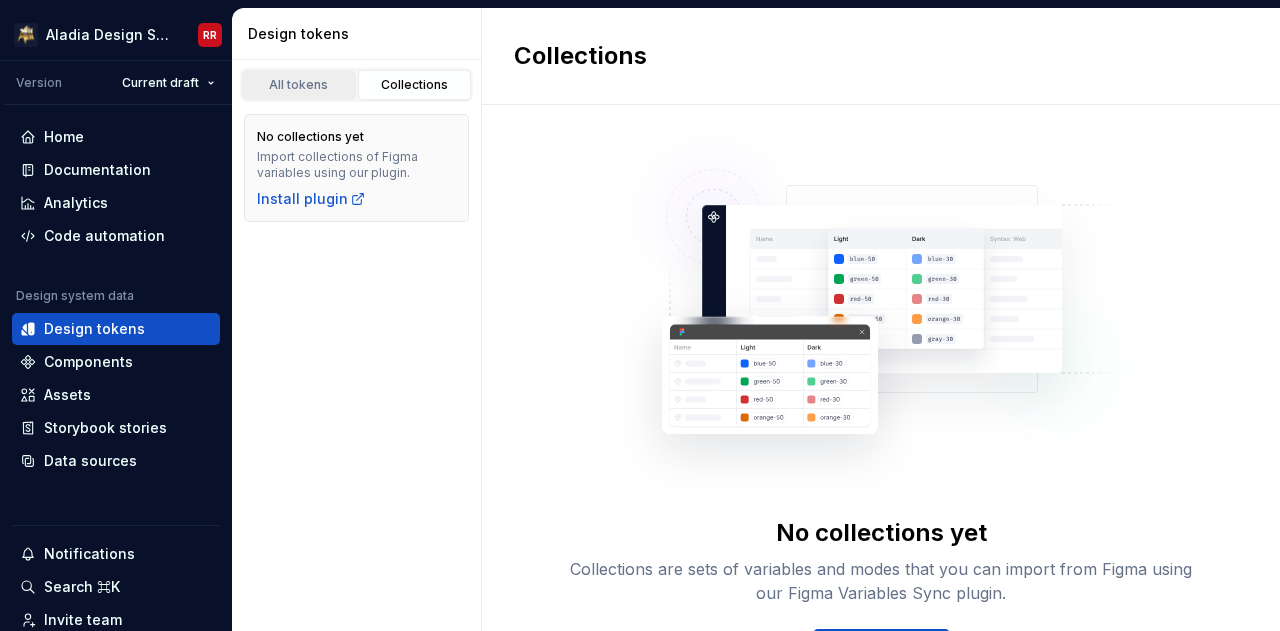 click on "All tokens" at bounding box center [299, 85] 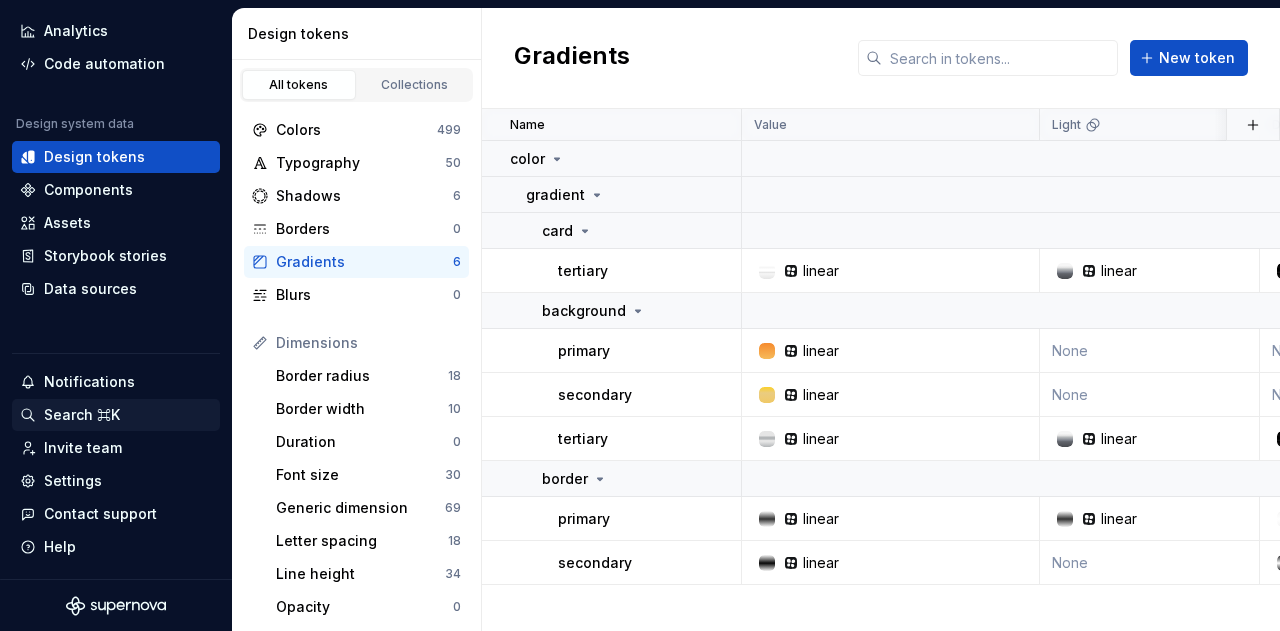 scroll, scrollTop: 0, scrollLeft: 0, axis: both 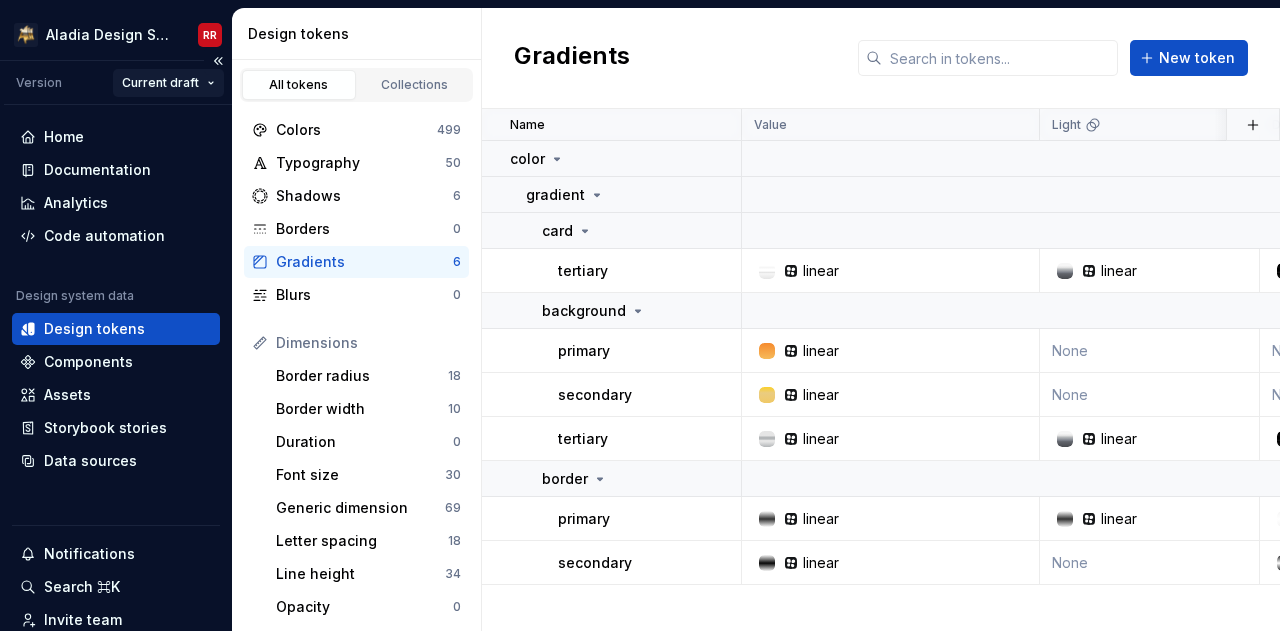 click on "Aladia Design System RR Version Current draft Home Documentation Analytics Code automation Design system data Design tokens Components Assets Storybook stories Data sources Notifications Search ⌘K Invite team Settings Contact support Help Design tokens All tokens Collections Colors 499 Typography 50 Shadows 6 Borders 0 Gradients 6 Blurs 0 Dimensions Border radius 18 Border width 10 Duration 0 Font size 30 Generic dimension 69 Letter spacing 18 Line height 34 Opacity 0 Paragraph spacing 0 Size 0 Space 34 Z-index 0 Options Text decoration 0 Text case 0 Visibility 0 Strings Font family 2 Font weight/style 8 Generic string 1 Product copy 0 Gradients New token Name Value Light Dark Desktop Tablet Mobile Collection Token set Description Last updated color gradient card tertiary linear linear linear None None None None None 34 minutes ago background primary linear None None None None None None None linear-gradient(180deg, {color.gradient.orange.100} 0%, {color.gradient.orange.200} 100%) 34 minutes ago secondary" at bounding box center [640, 315] 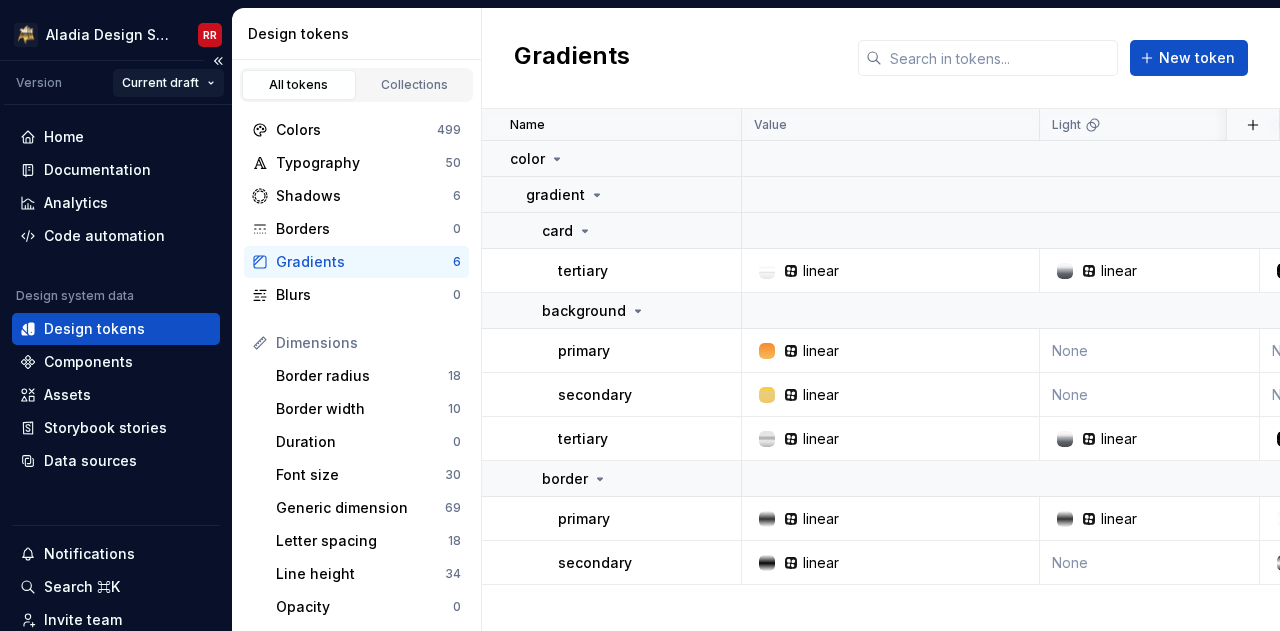 click on "Aladia Design System RR Version Current draft Home Documentation Analytics Code automation Design system data Design tokens Components Assets Storybook stories Data sources Notifications Search ⌘K Invite team Settings Contact support Help Design tokens All tokens Collections Colors 499 Typography 50 Shadows 6 Borders 0 Gradients 6 Blurs 0 Dimensions Border radius 18 Border width 10 Duration 0 Font size 30 Generic dimension 69 Letter spacing 18 Line height 34 Opacity 0 Paragraph spacing 0 Size 0 Space 34 Z-index 0 Options Text decoration 0 Text case 0 Visibility 0 Strings Font family 2 Font weight/style 8 Generic string 1 Product copy 0 Gradients New token Name Value Light Dark Desktop Tablet Mobile Collection Token set Description Last updated color gradient card tertiary linear linear linear None None None None None 34 minutes ago background primary linear None None None None None None None linear-gradient(180deg, {color.gradient.orange.100} 0%, {color.gradient.orange.200} 100%) 34 minutes ago secondary" at bounding box center (640, 315) 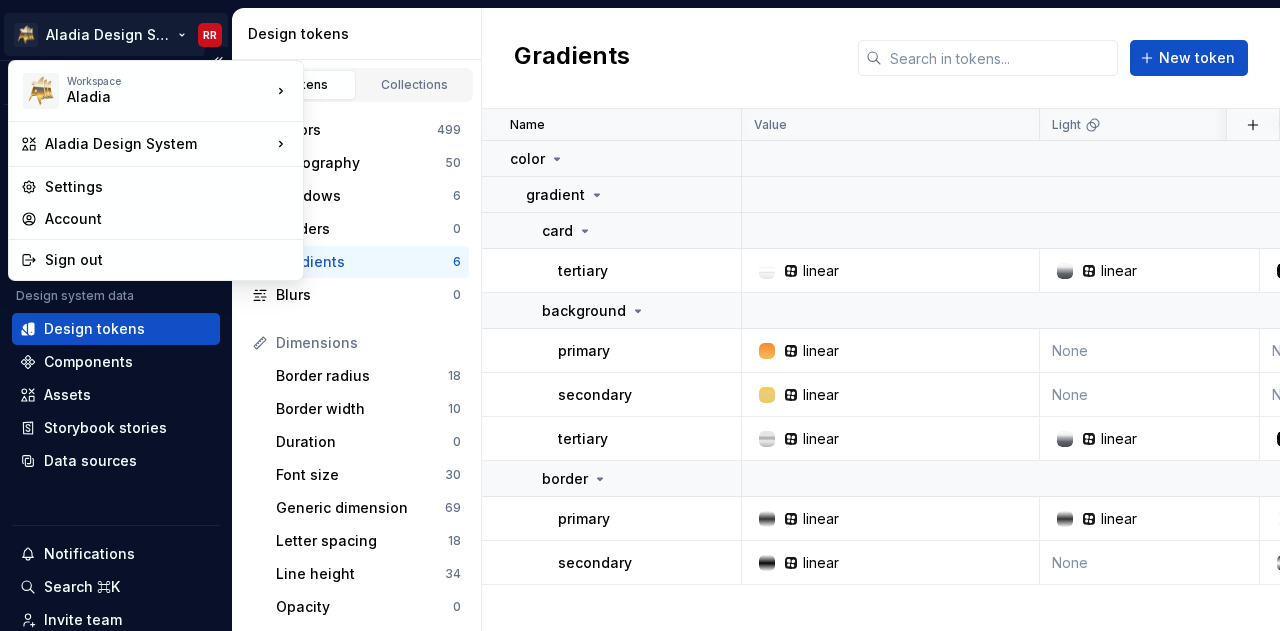 click on "Aladia Design System RR Version Current draft Home Documentation Analytics Code automation Design system data Design tokens Components Assets Storybook stories Data sources Notifications Search ⌘K Invite team Settings Contact support Help Design tokens All tokens Collections Colors 499 Typography 50 Shadows 6 Borders 0 Gradients 6 Blurs 0 Dimensions Border radius 18 Border width 10 Duration 0 Font size 30 Generic dimension 69 Letter spacing 18 Line height 34 Opacity 0 Paragraph spacing 0 Size 0 Space 34 Z-index 0 Options Text decoration 0 Text case 0 Visibility 0 Strings Font family 2 Font weight/style 8 Generic string 1 Product copy 0 Gradients New token Name Value Light Dark Desktop Tablet Mobile Collection Token set Description Last updated color gradient card tertiary linear linear linear None None None None None 34 minutes ago background primary linear None None None None None None None linear-gradient(180deg, {color.gradient.orange.100} 0%, {color.gradient.orange.200} 100%) 34 minutes ago secondary" at bounding box center [640, 315] 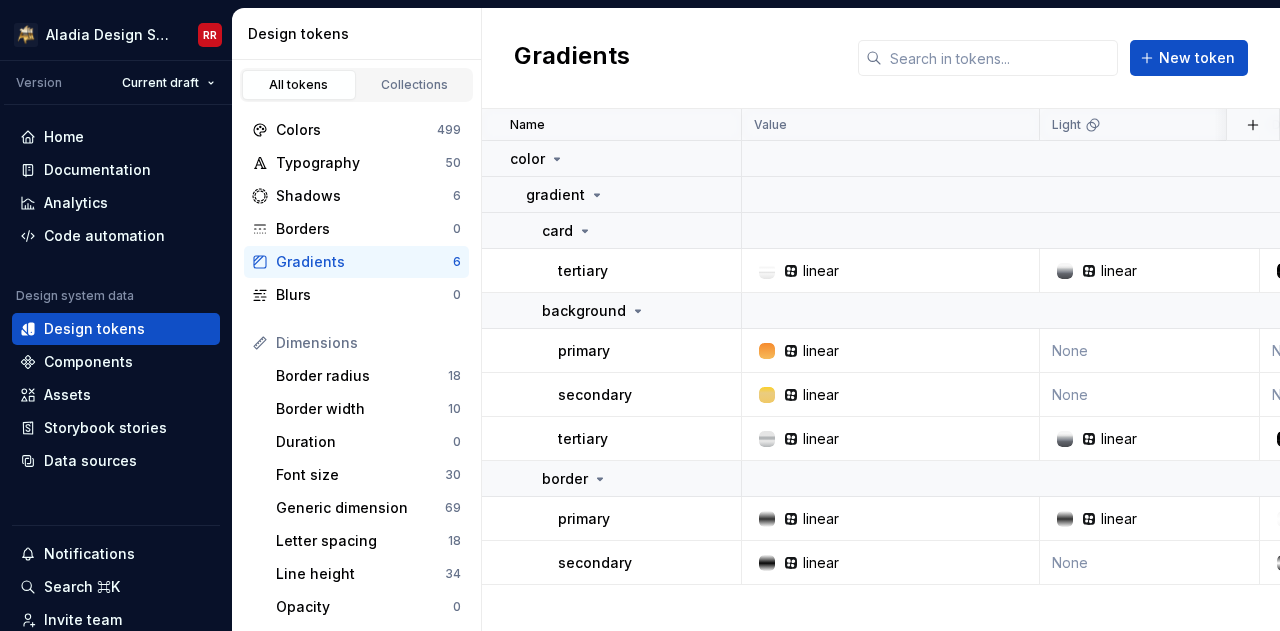 click on "Aladia Design System RR Version Current draft Home Documentation Analytics Code automation Design system data Design tokens Components Assets Storybook stories Data sources Notifications Search ⌘K Invite team Settings Contact support Help Design tokens All tokens Collections Colors 499 Typography 50 Shadows 6 Borders 0 Gradients 6 Blurs 0 Dimensions Border radius 18 Border width 10 Duration 0 Font size 30 Generic dimension 69 Letter spacing 18 Line height 34 Opacity 0 Paragraph spacing 0 Size 0 Space 34 Z-index 0 Options Text decoration 0 Text case 0 Visibility 0 Strings Font family 2 Font weight/style 8 Generic string 1 Product copy 0 Gradients New token Name Value Light Dark Desktop Tablet Mobile Collection Token set Description Last updated color gradient card tertiary linear linear linear None None None None None 34 minutes ago background primary linear None None None None None None None linear-gradient(180deg, {color.gradient.orange.100} 0%, {color.gradient.orange.200} 100%) 34 minutes ago secondary" at bounding box center (640, 315) 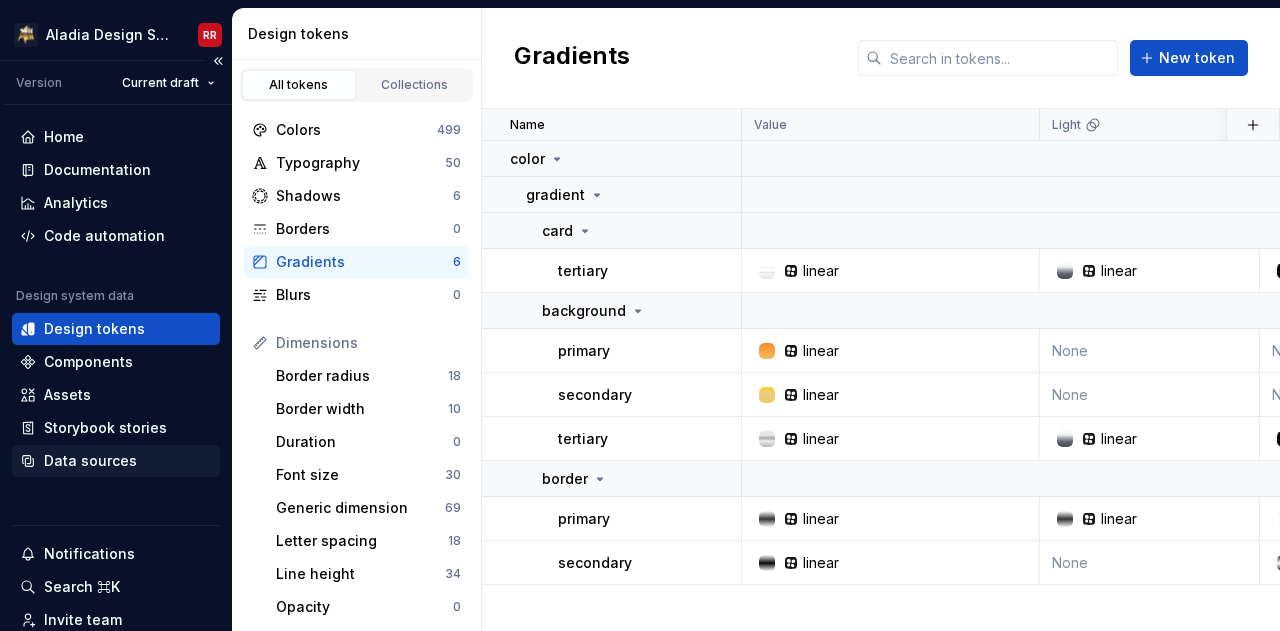 scroll, scrollTop: 172, scrollLeft: 0, axis: vertical 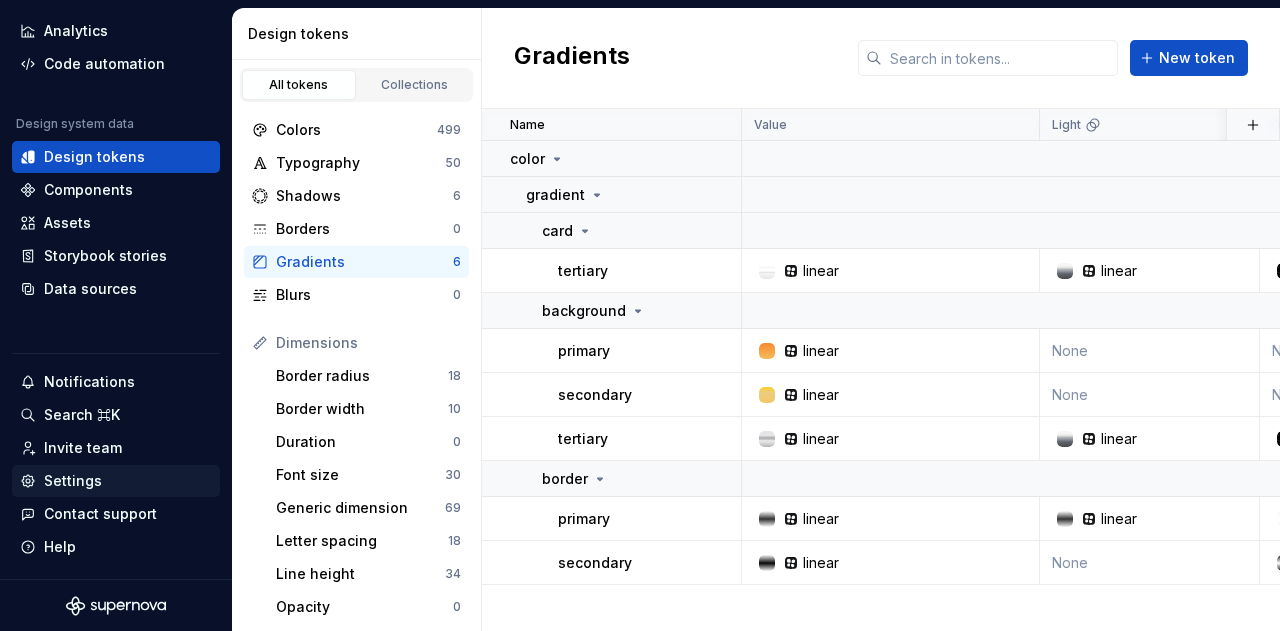 click on "Settings" at bounding box center [73, 481] 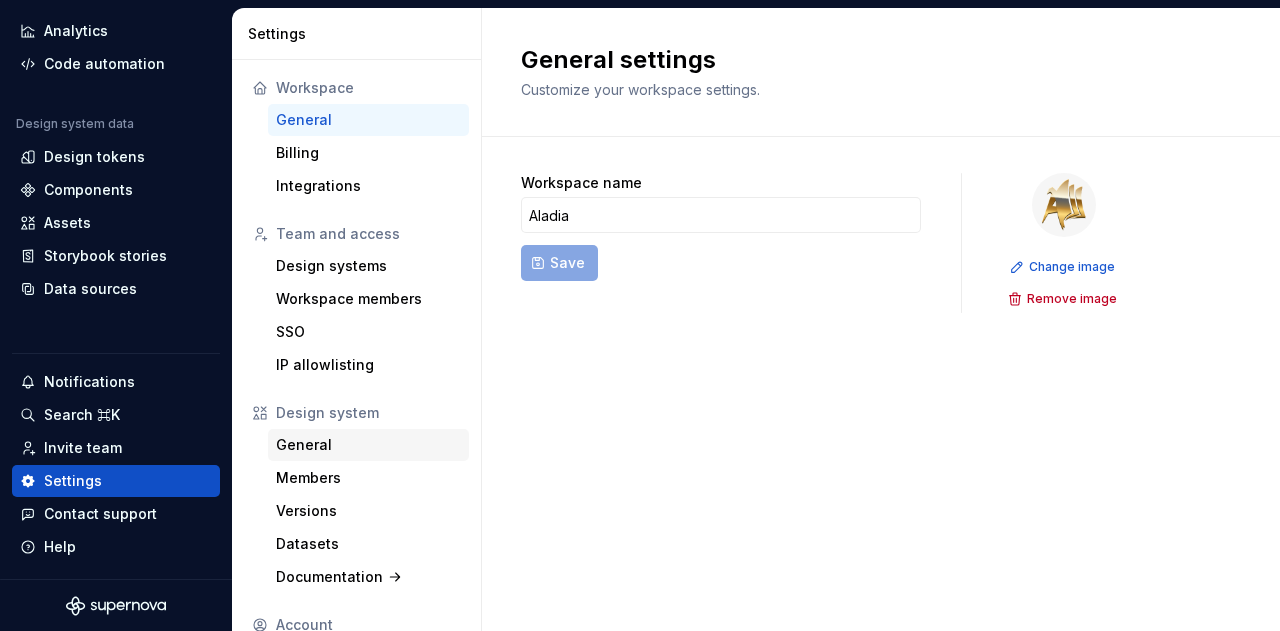 scroll, scrollTop: 120, scrollLeft: 0, axis: vertical 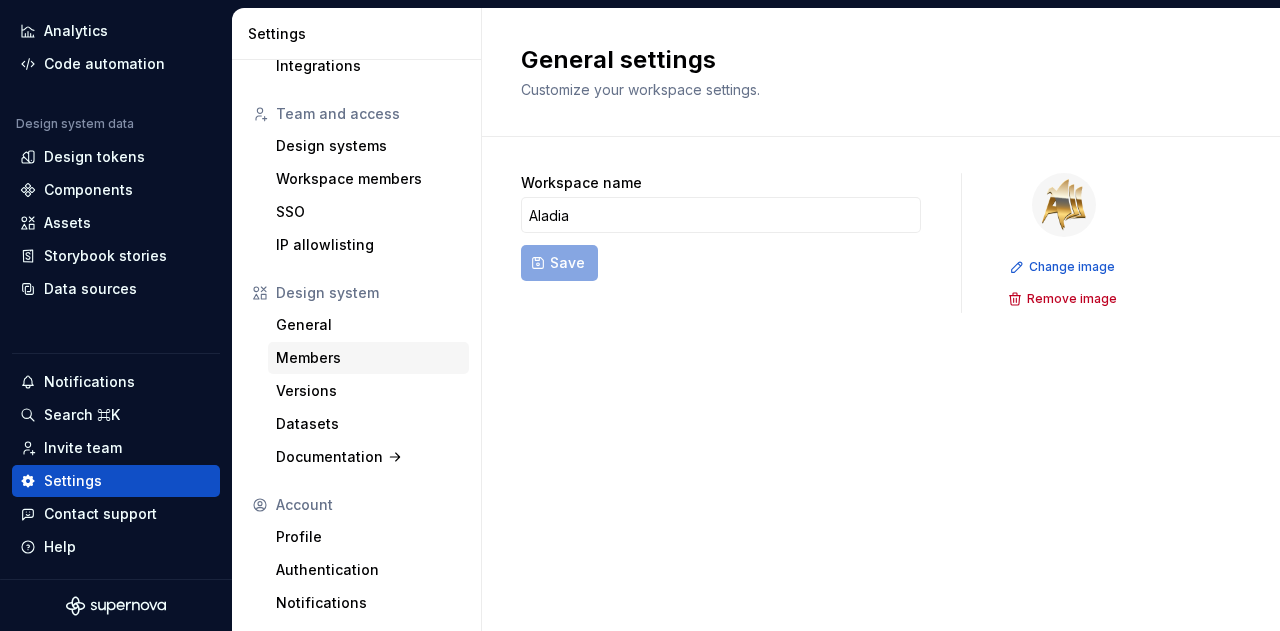 click on "Members" at bounding box center [368, 358] 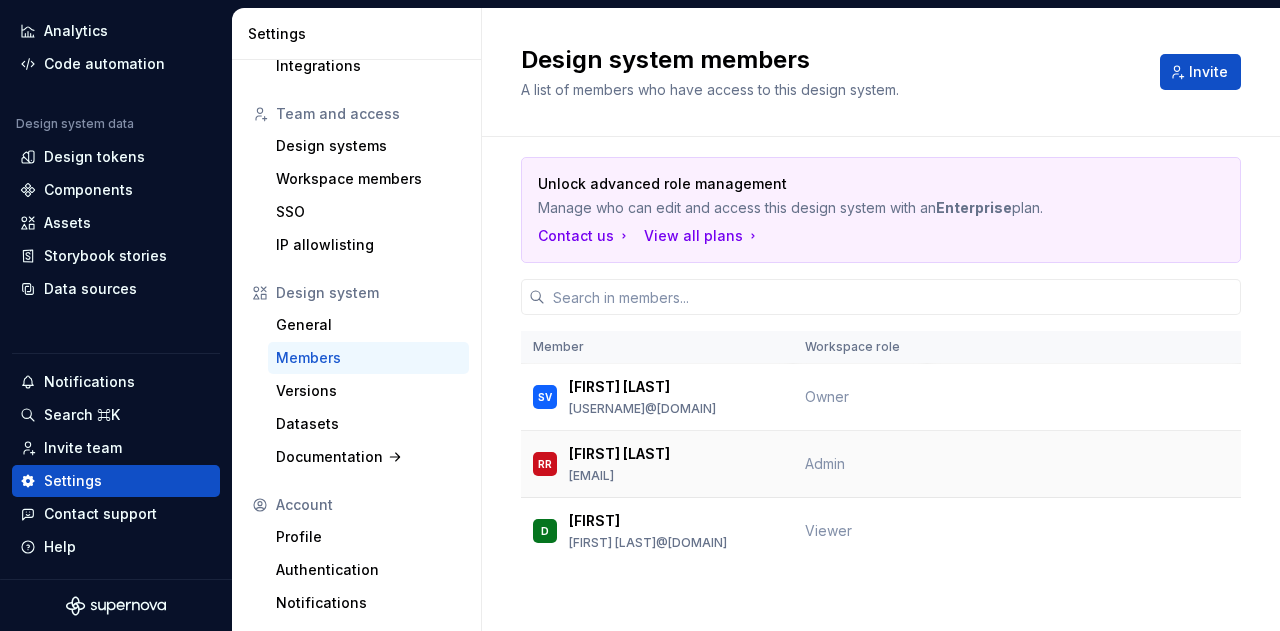 scroll, scrollTop: 6, scrollLeft: 0, axis: vertical 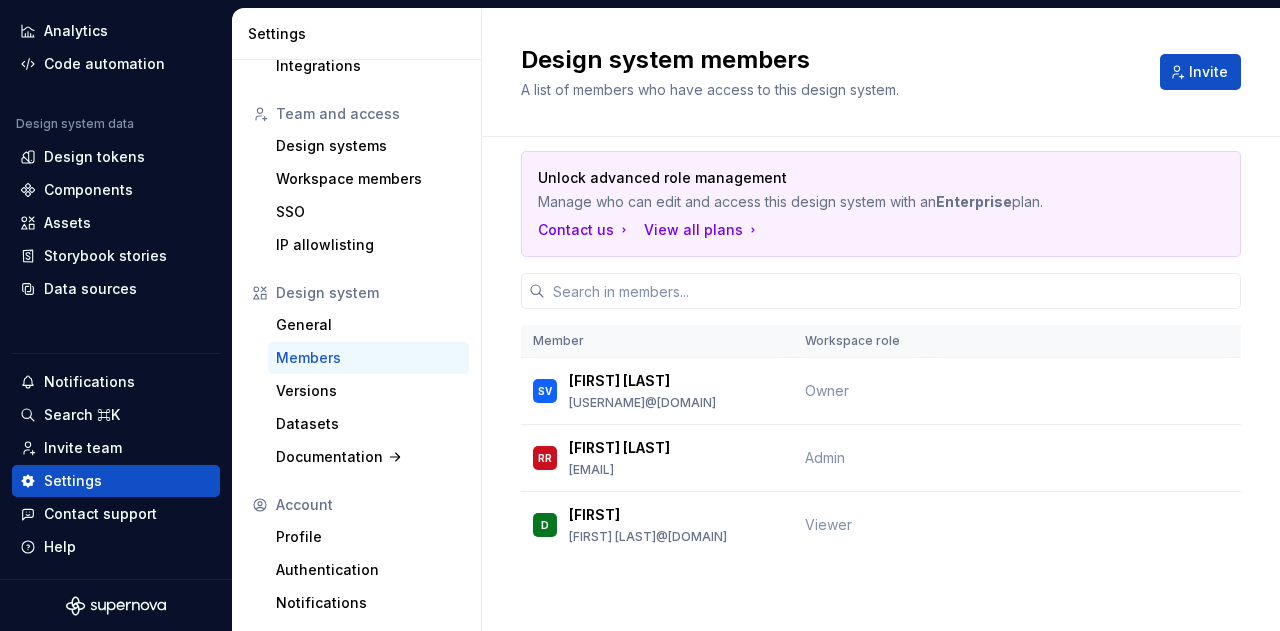 click on "Unlock advanced role management Manage who can edit and access this design system with an  Enterprise  plan. Contact us View all plans Member Workspace role SV sigid vigani sigidvigani@aladia.io Owner RR Rambod Rahmani rambodrahmani@aladia.io Admin D Daniele daniele.cosentino92@gmail.com Viewer" at bounding box center [881, 382] 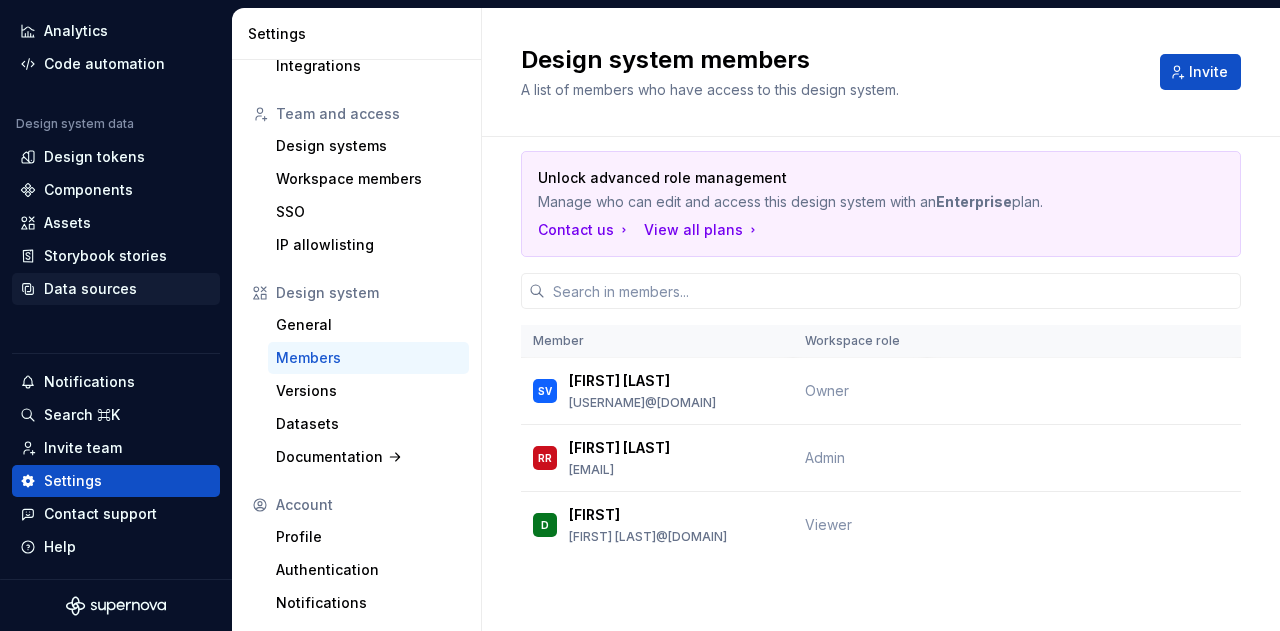 scroll, scrollTop: 0, scrollLeft: 0, axis: both 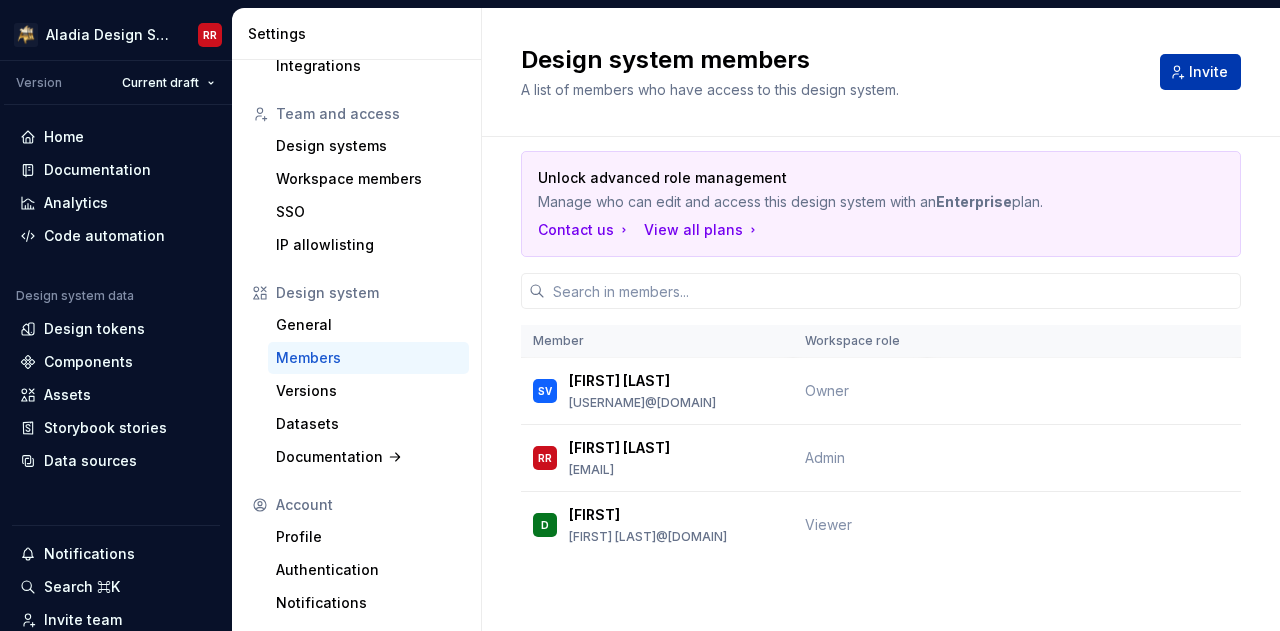 click on "Invite" at bounding box center (1208, 72) 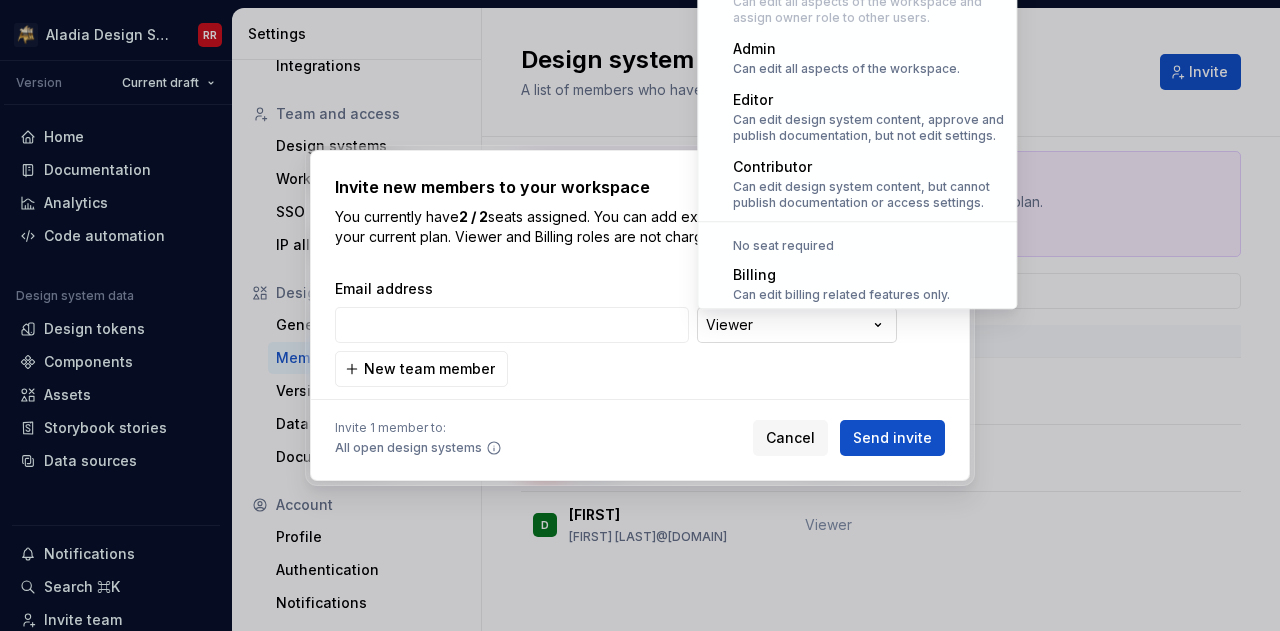 click on "**********" at bounding box center [640, 315] 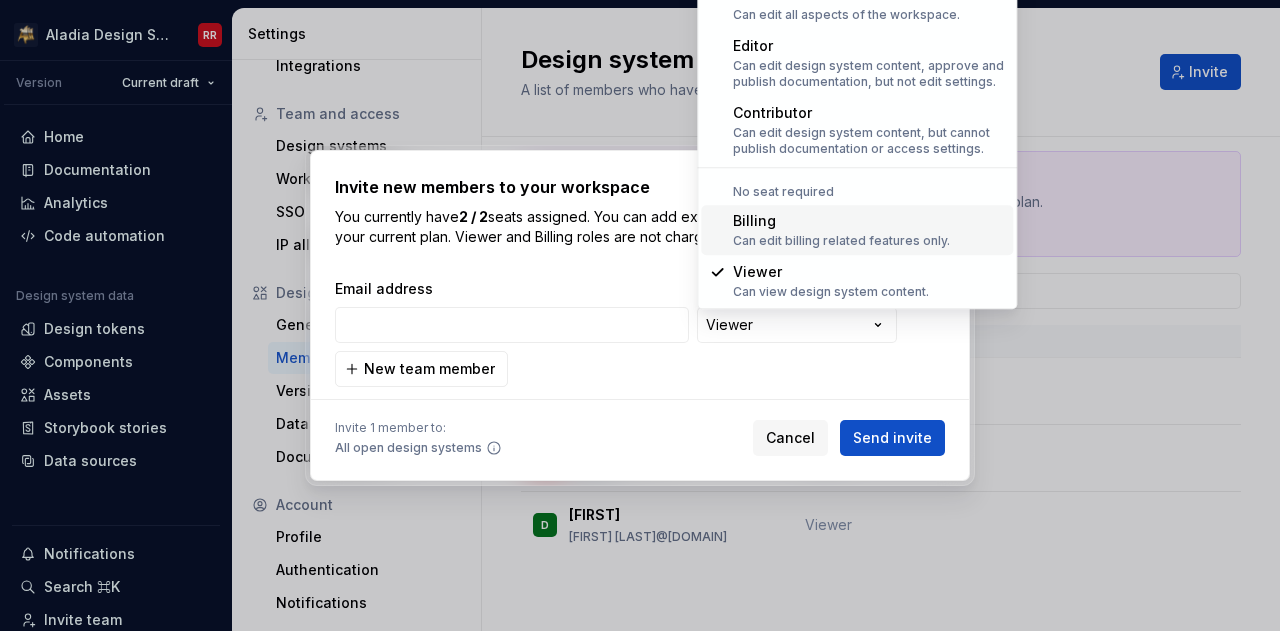 scroll, scrollTop: 0, scrollLeft: 0, axis: both 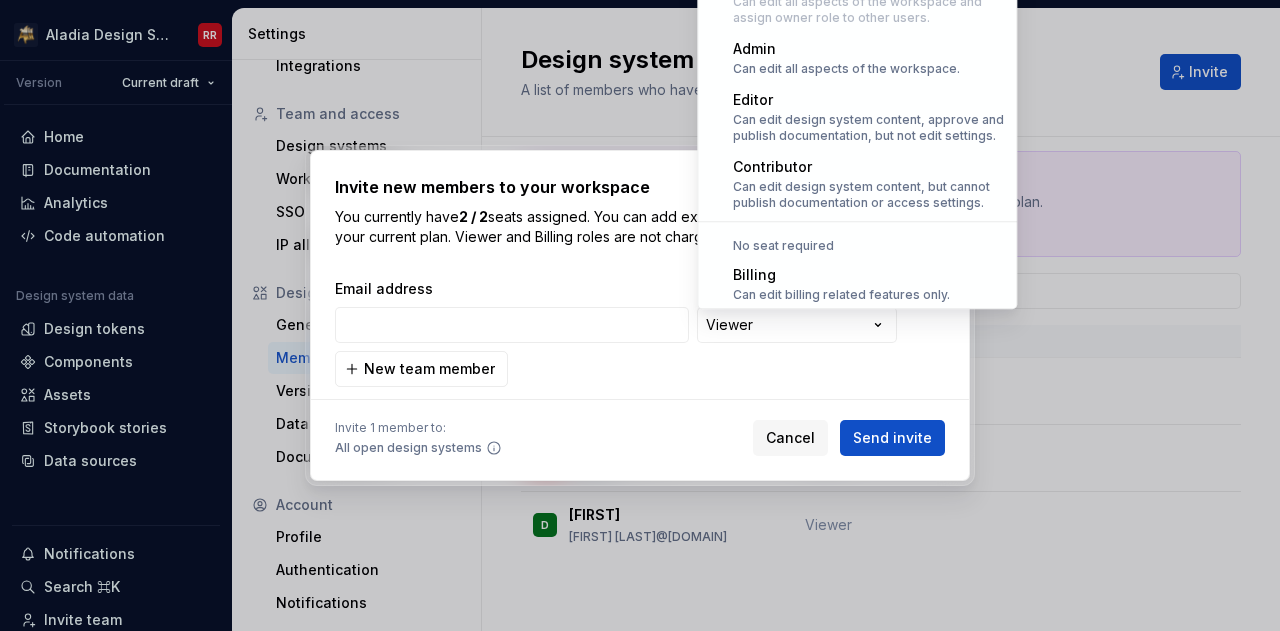 select on "*******" 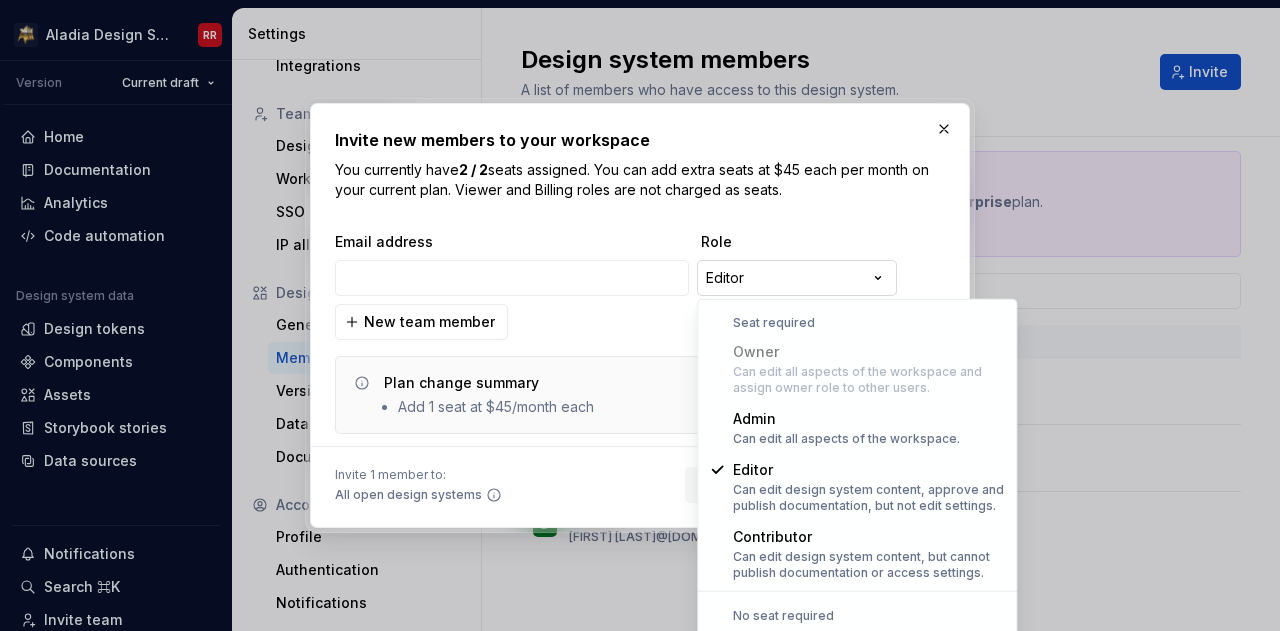 click on "**********" at bounding box center (640, 315) 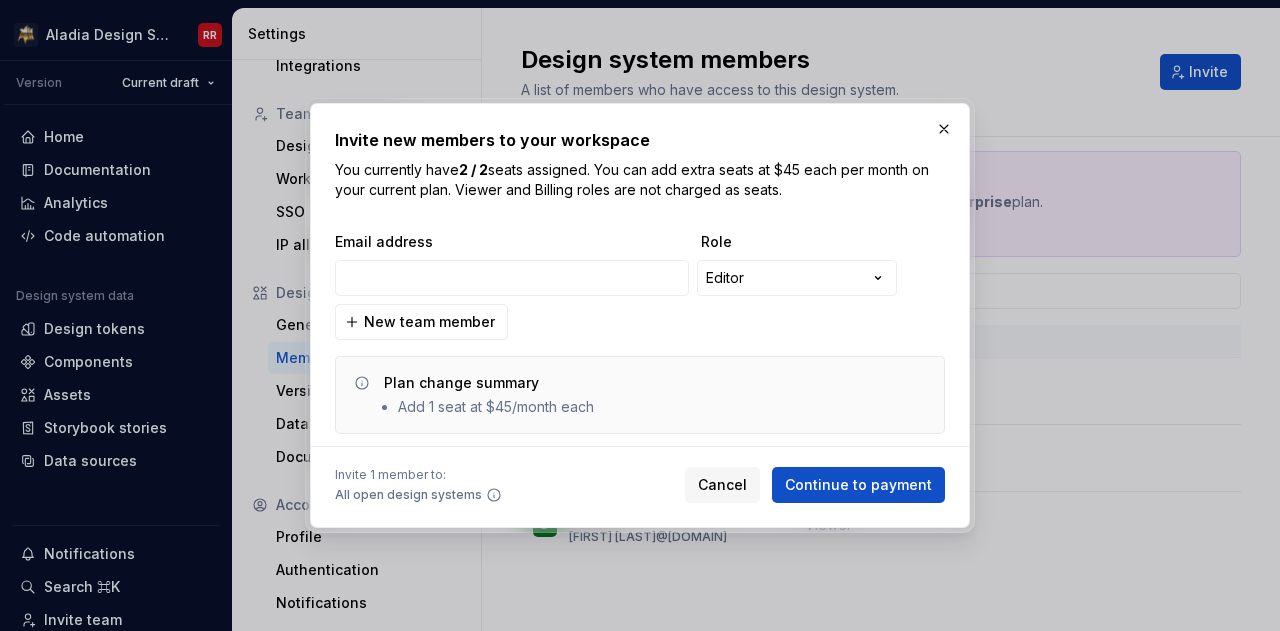 type 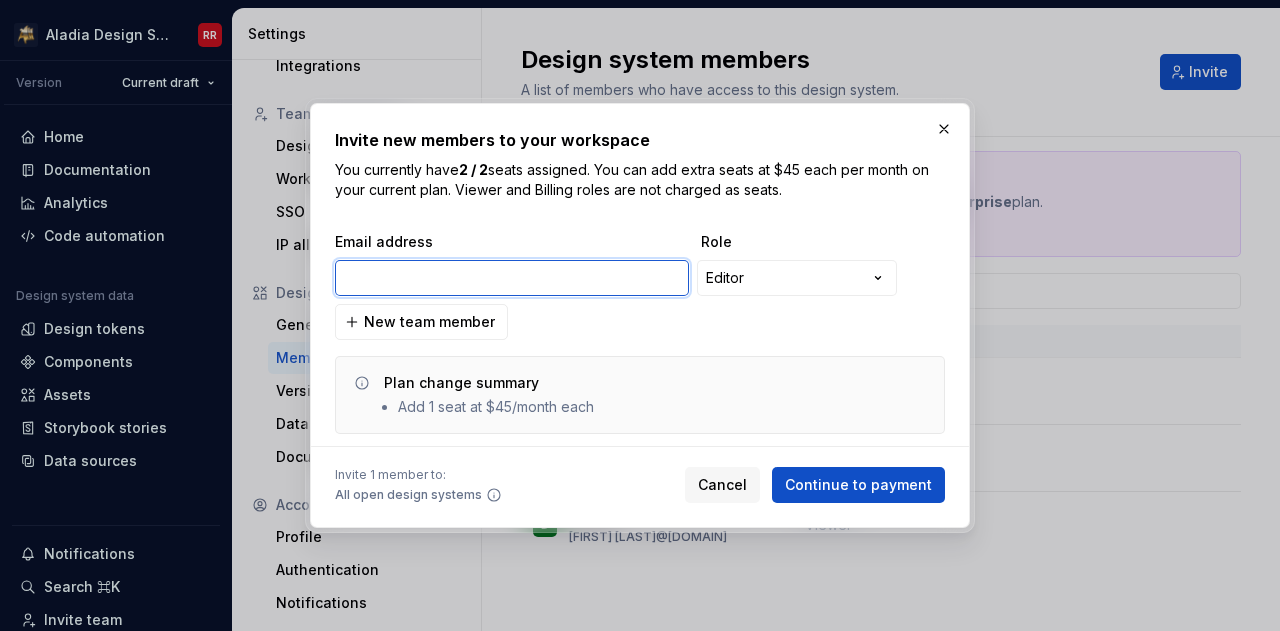 click at bounding box center (512, 278) 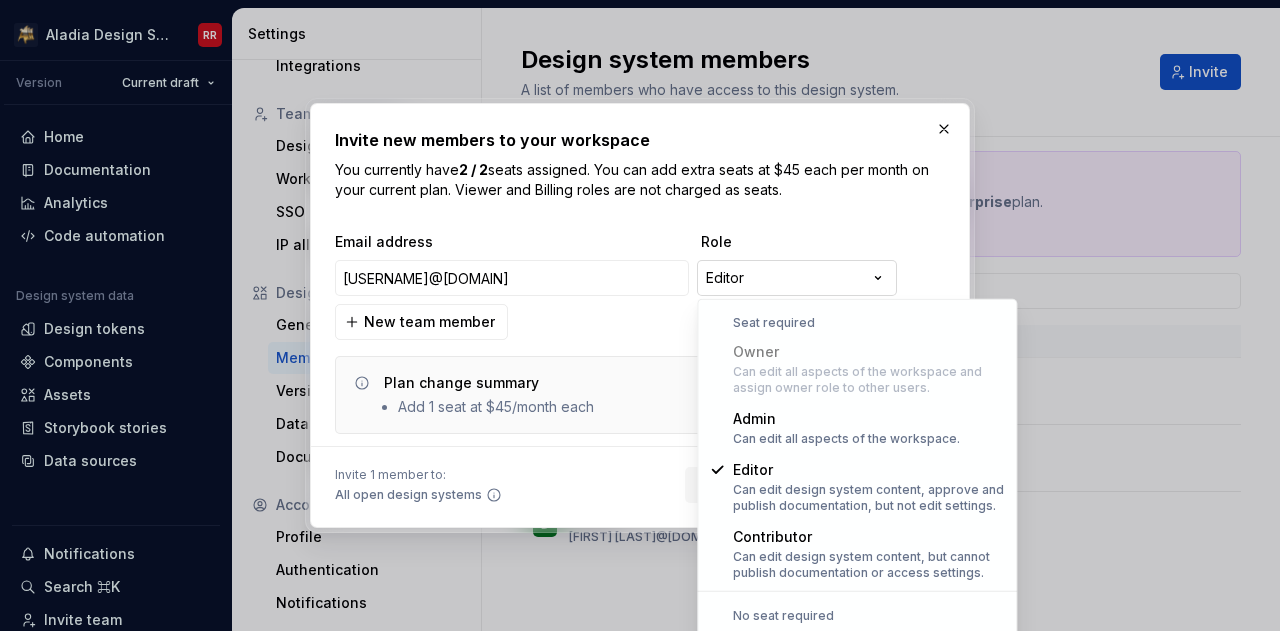 click on "**********" at bounding box center (640, 315) 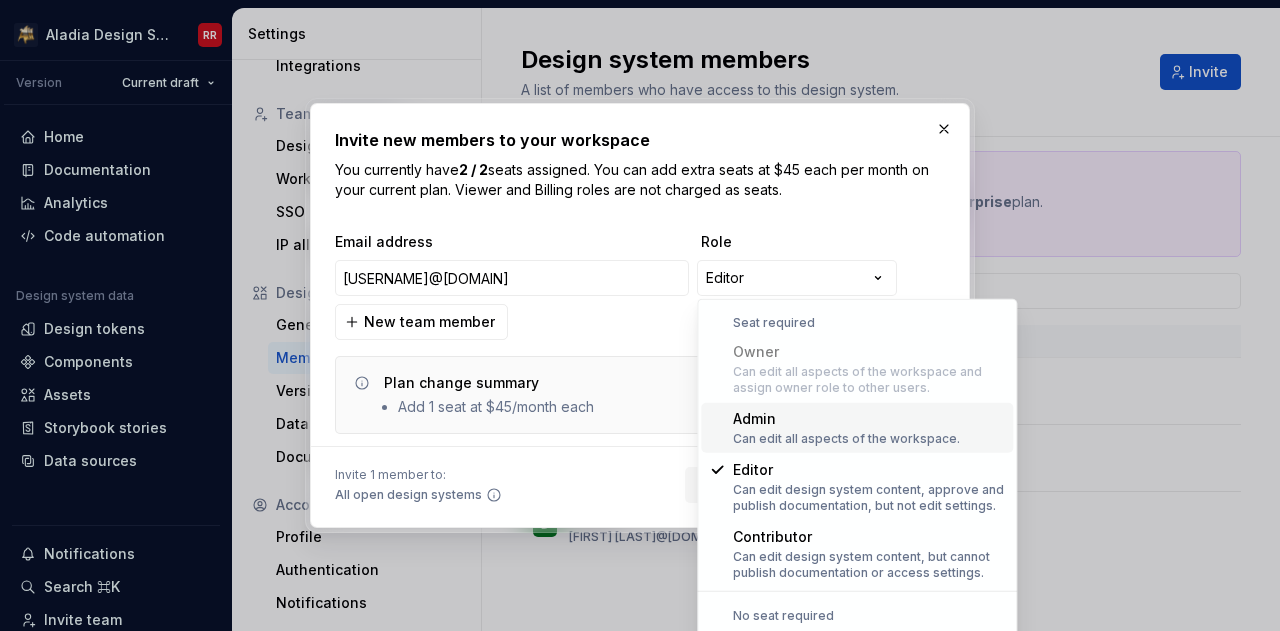 scroll, scrollTop: 54, scrollLeft: 0, axis: vertical 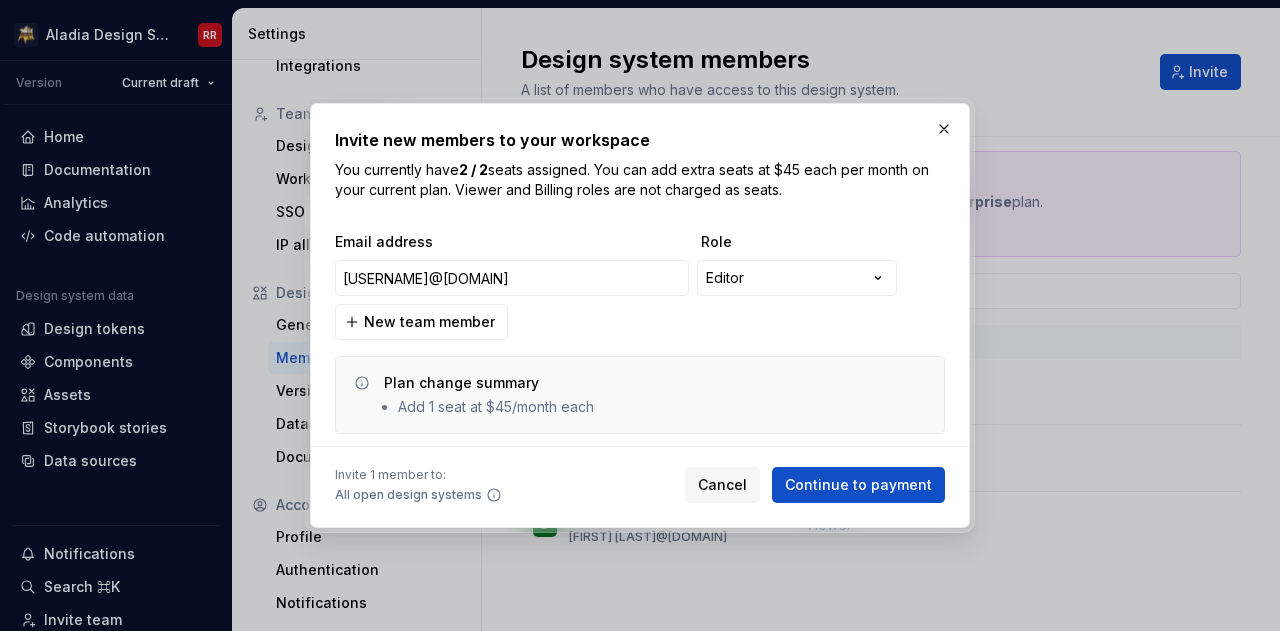 click on "**********" at bounding box center (640, 315) 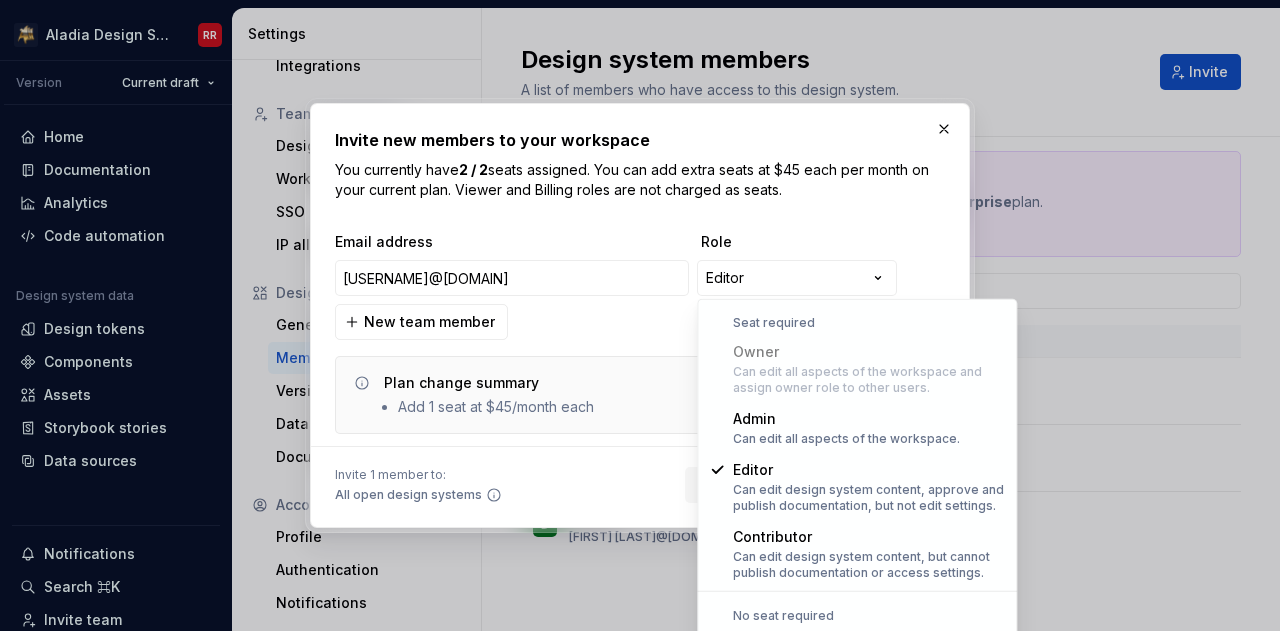 scroll, scrollTop: 54, scrollLeft: 0, axis: vertical 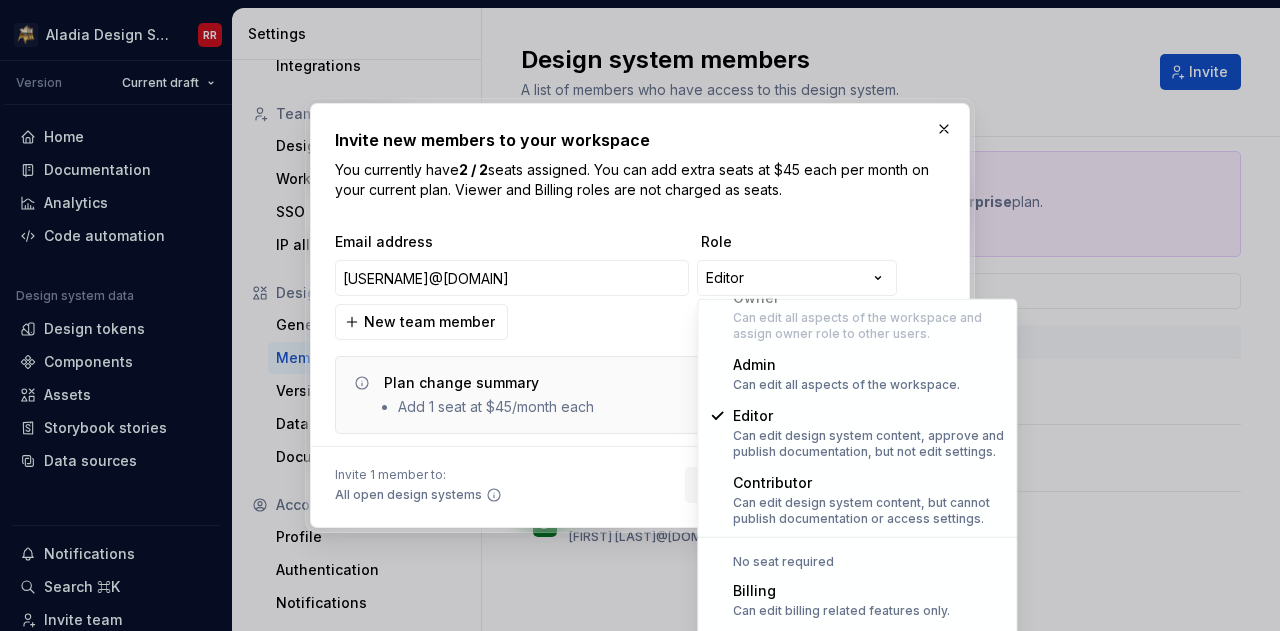 select on "******" 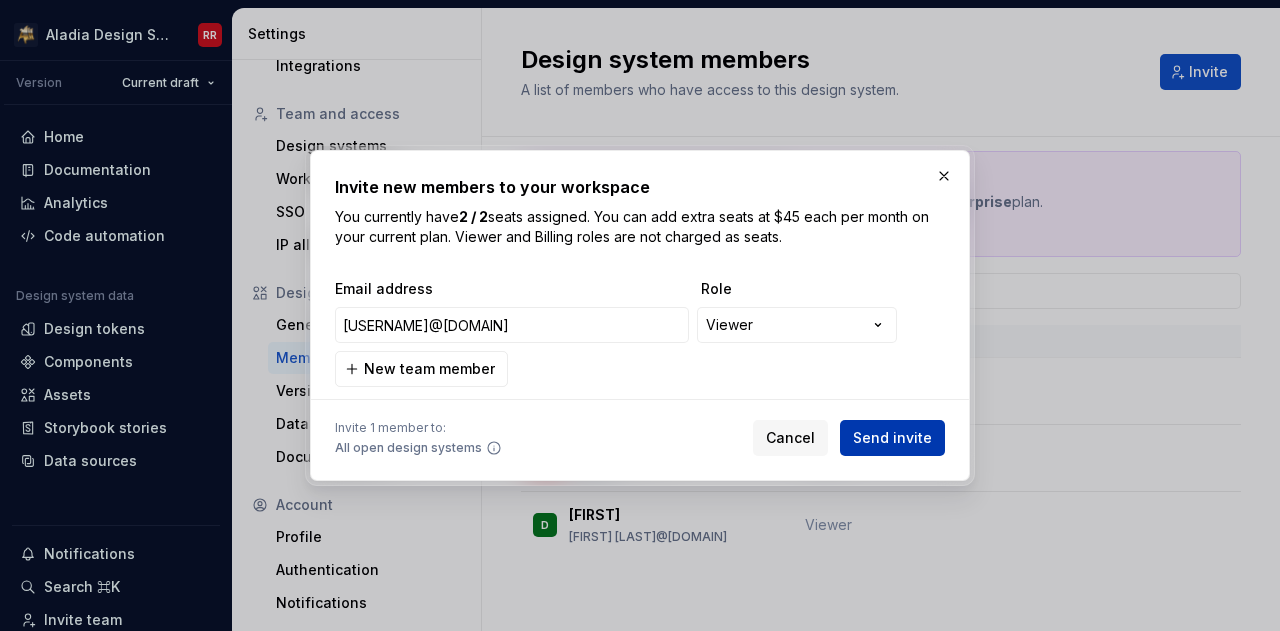 click on "Send invite" at bounding box center (892, 438) 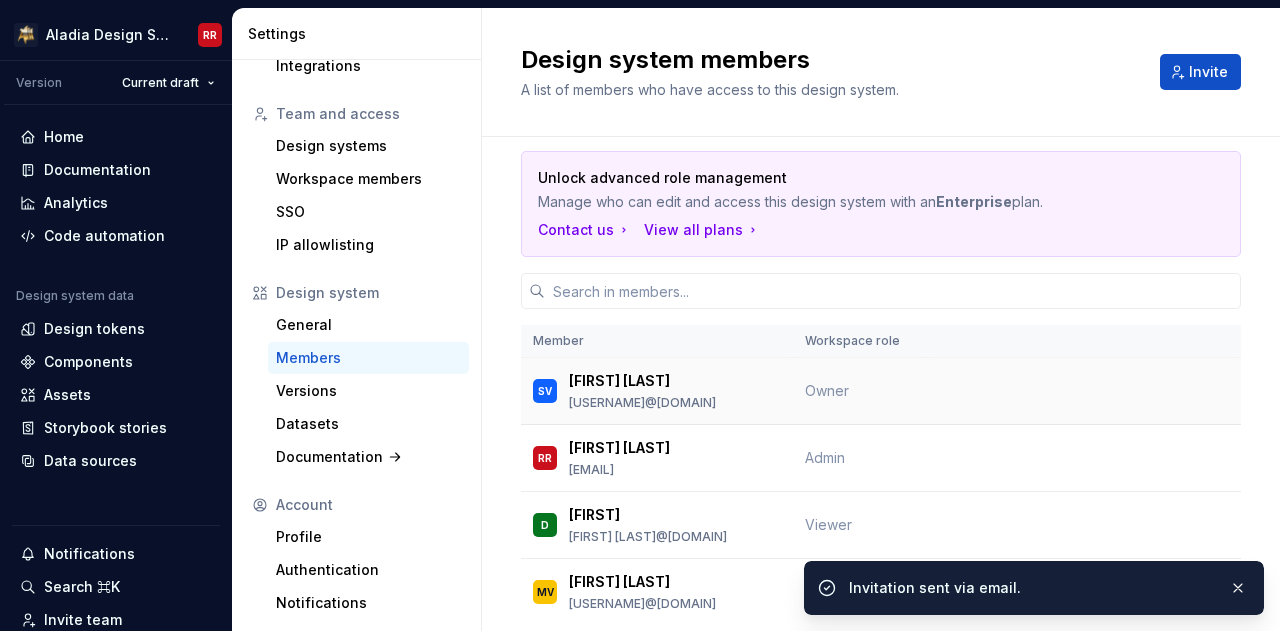 scroll, scrollTop: 73, scrollLeft: 0, axis: vertical 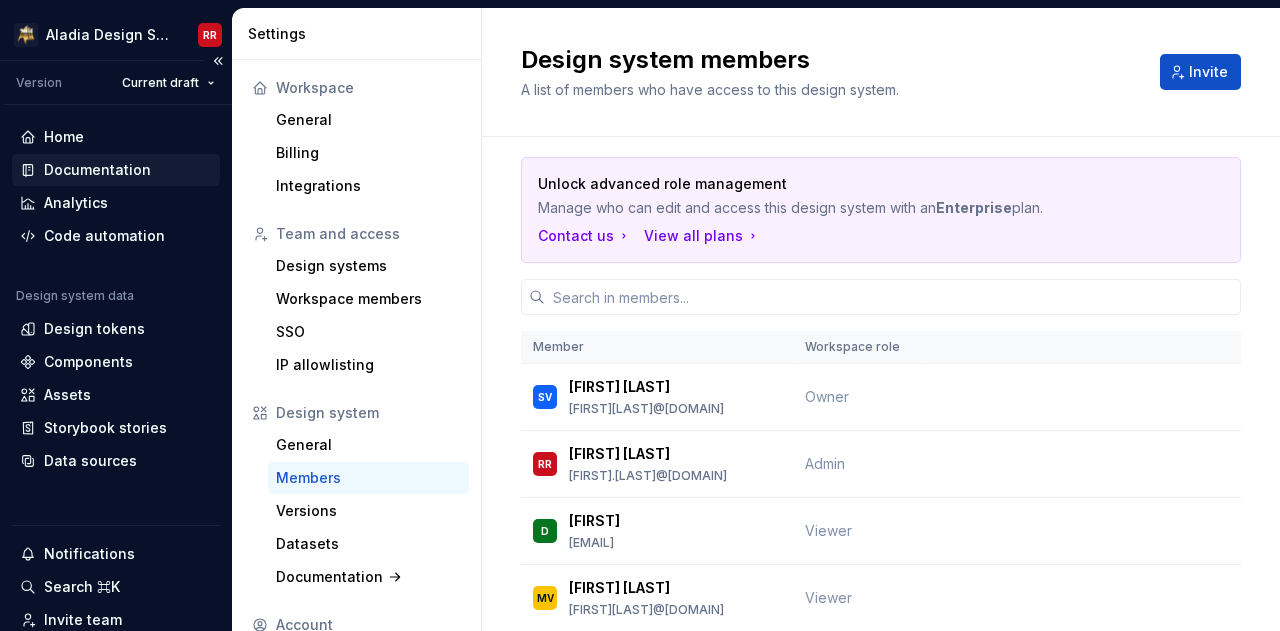 click on "Documentation" at bounding box center (97, 170) 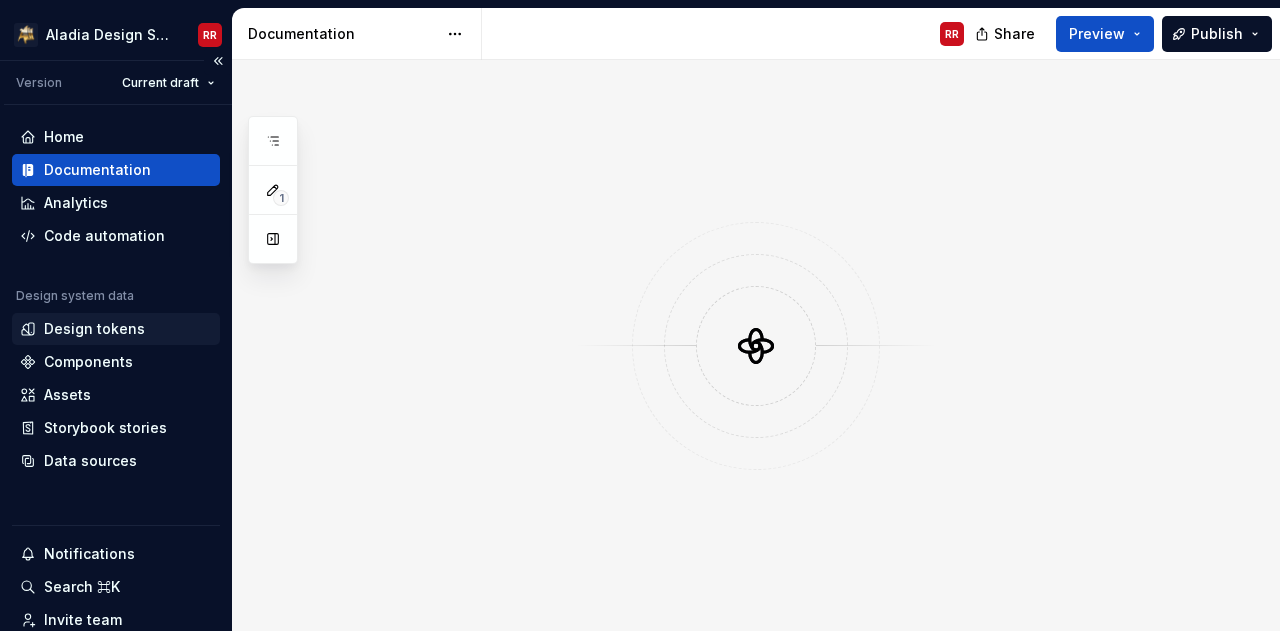 click on "Design tokens" at bounding box center [94, 329] 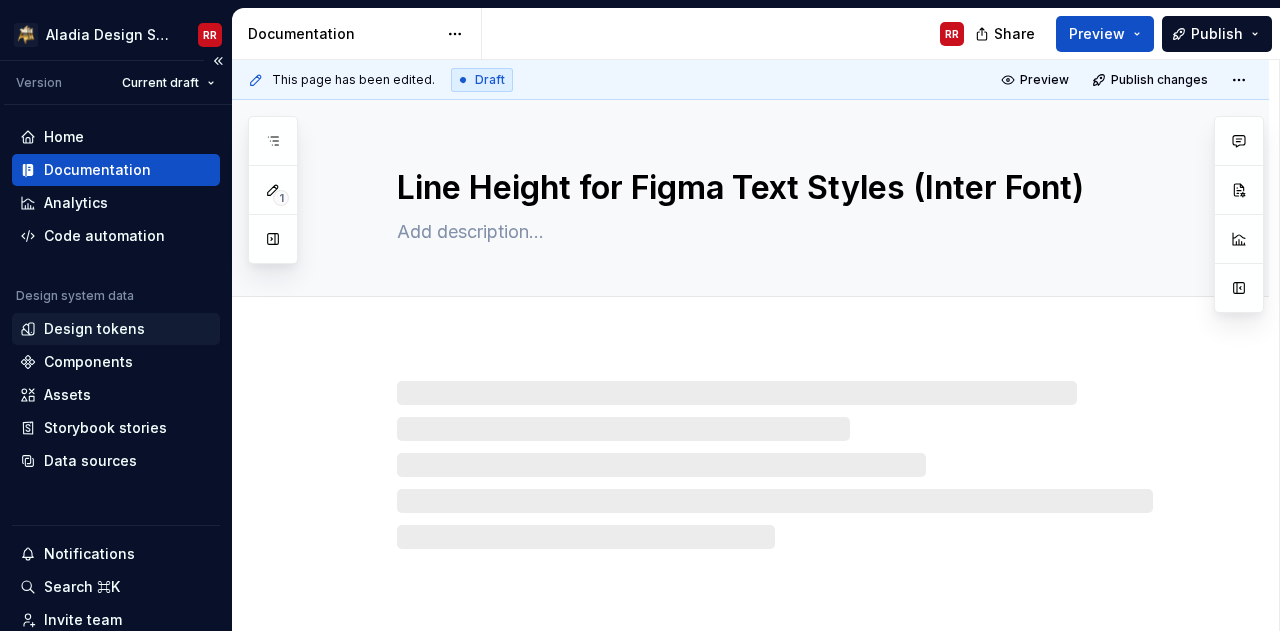 type on "*" 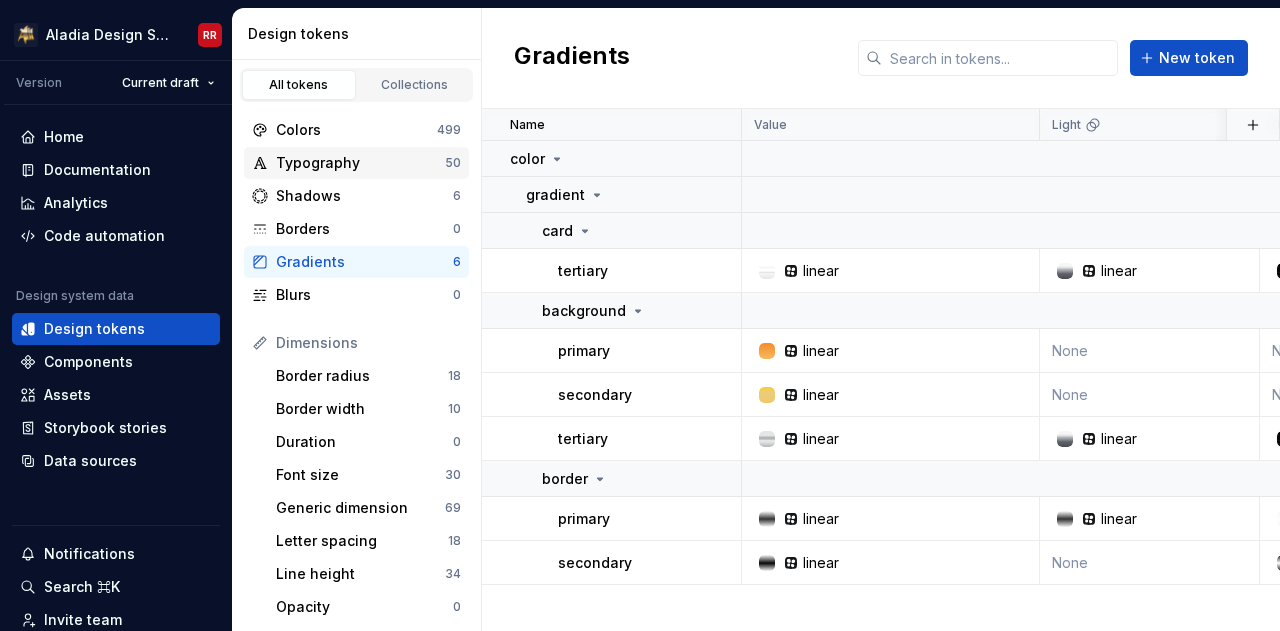 click on "Typography" at bounding box center [360, 163] 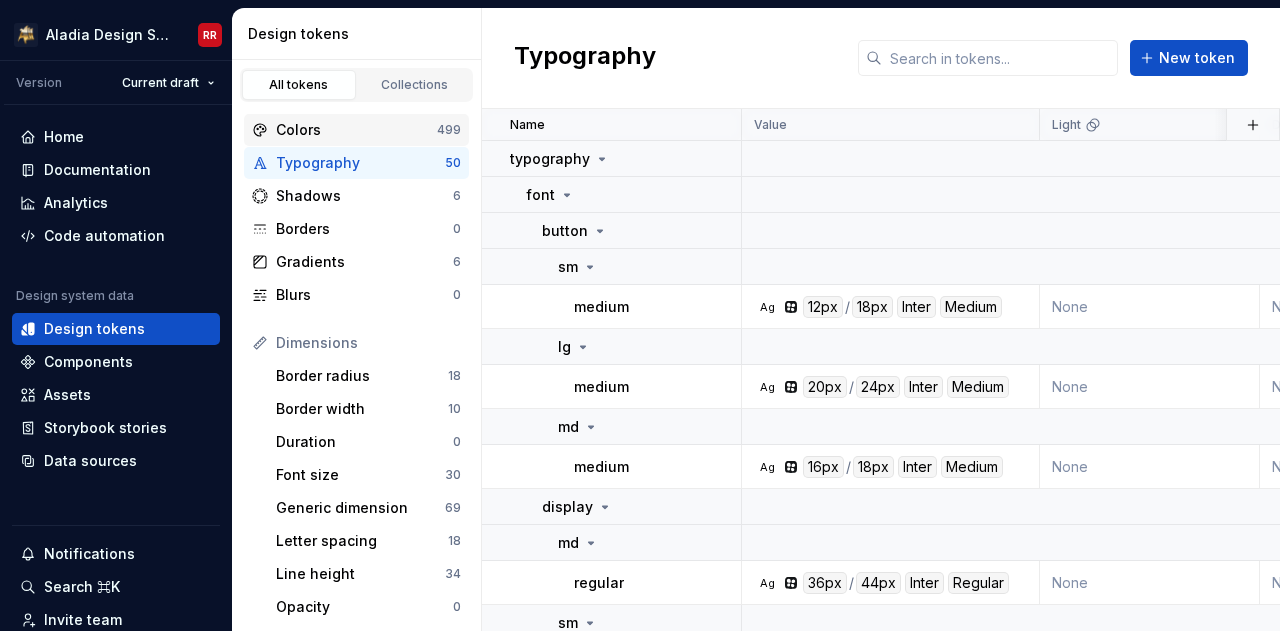 click on "Colors 499" at bounding box center [356, 130] 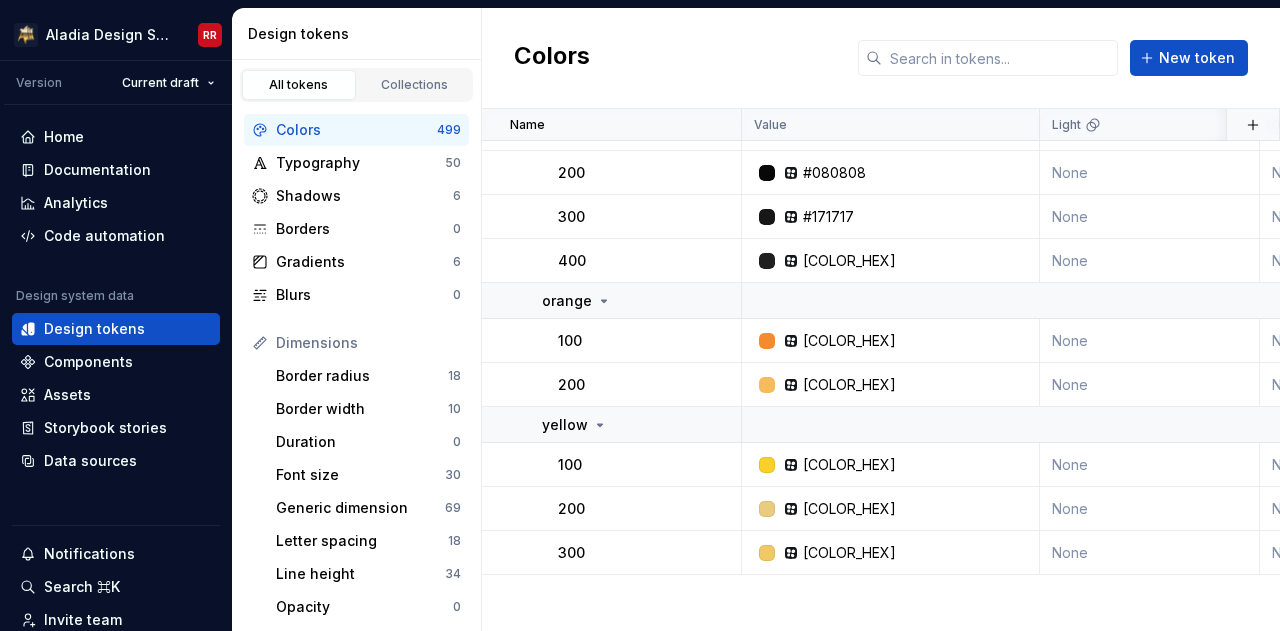 scroll, scrollTop: 0, scrollLeft: 0, axis: both 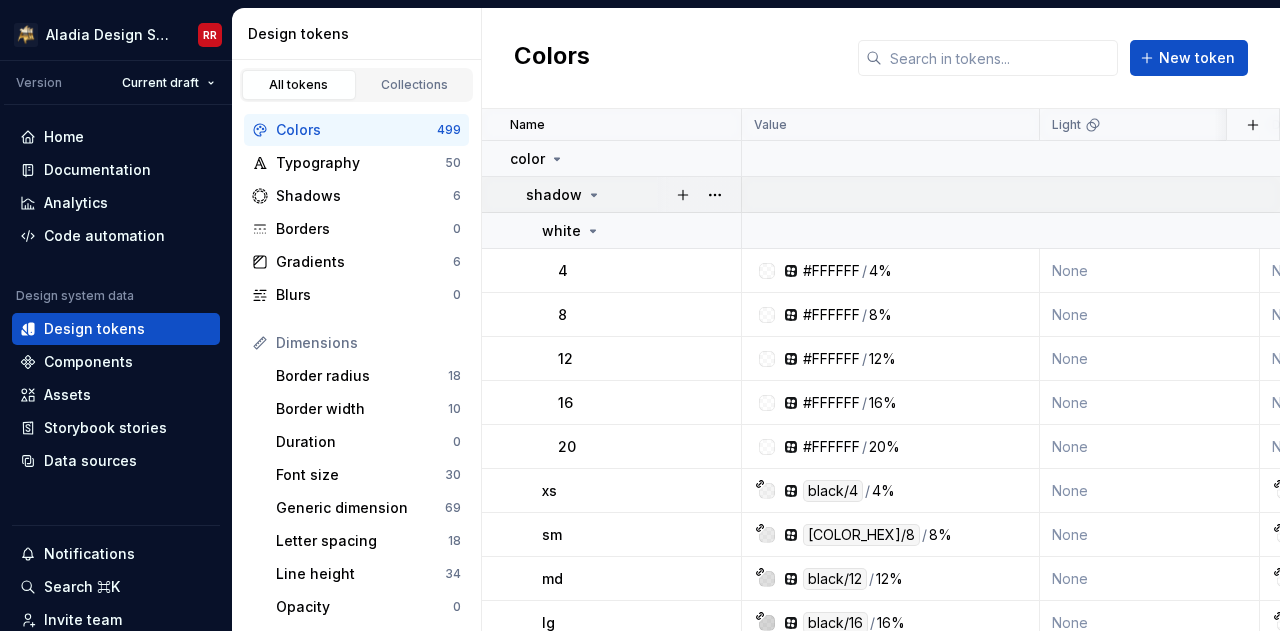 click 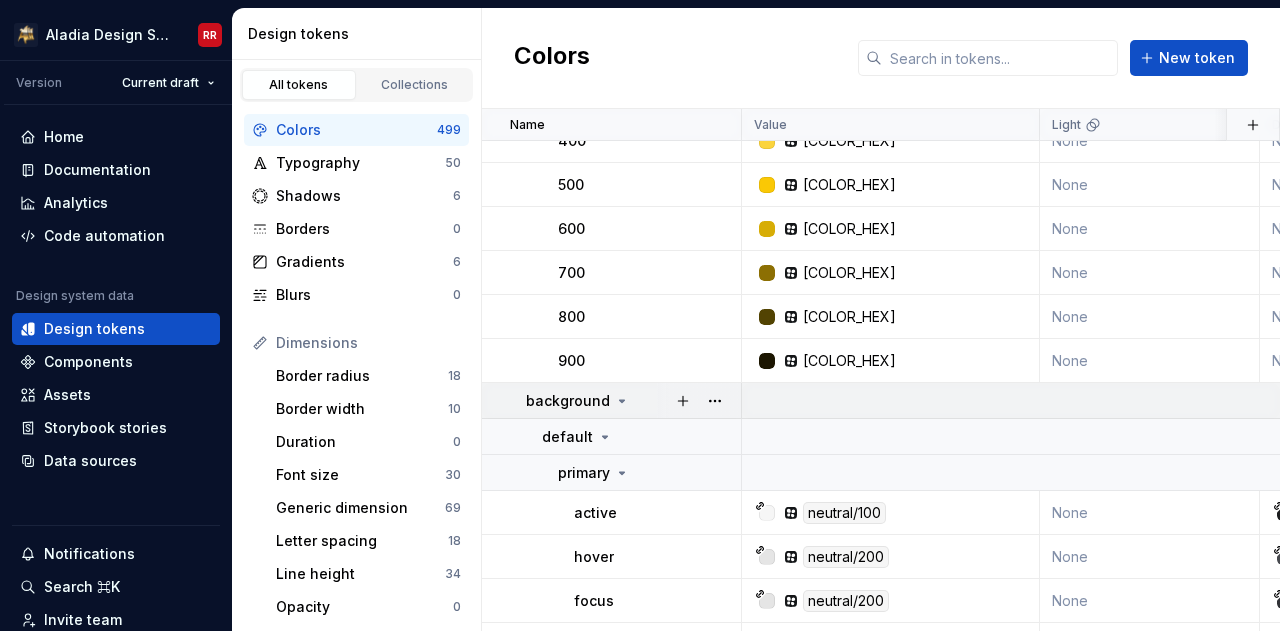 scroll, scrollTop: 949, scrollLeft: 0, axis: vertical 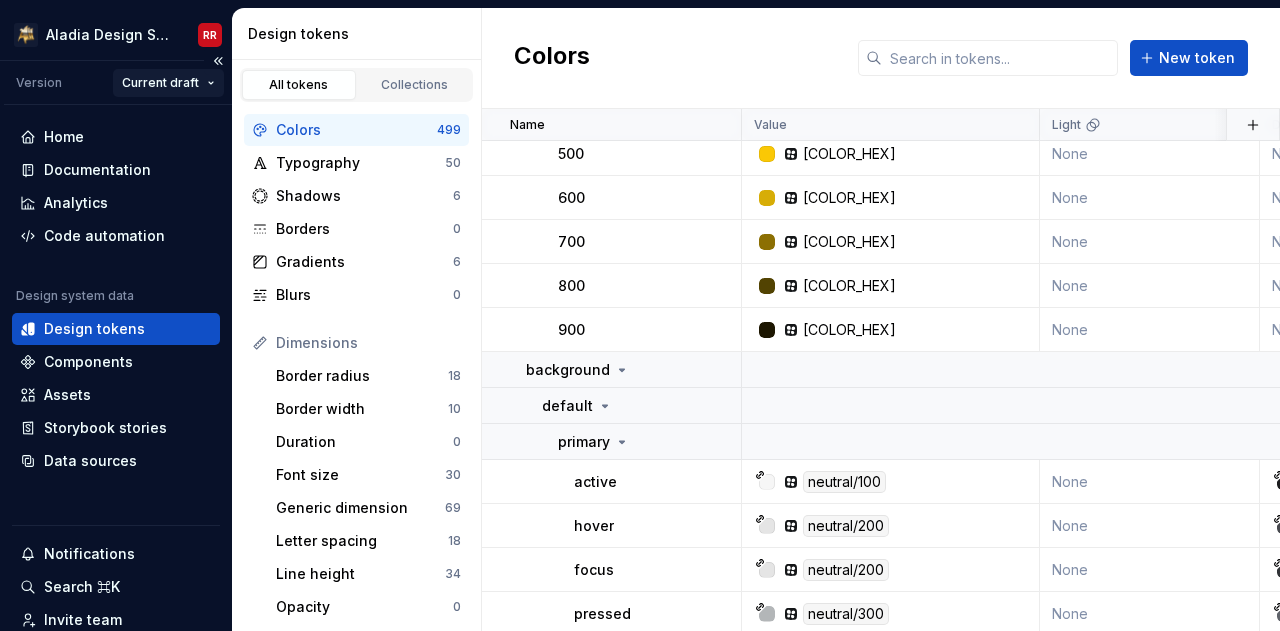 click on "Aladia Design System RR Version Current draft Home Documentation Analytics Code automation Design system data Design tokens Components Assets Storybook stories Data sources Notifications Search ⌘K Invite team Settings Contact support Help Design tokens All tokens Collections Colors 499 Typography 50 Shadows 6 Borders 0 Gradients 6 Blurs 0 Dimensions Border radius 18 Border width 10 Duration 0 Font size 30 Generic dimension 69 Letter spacing 18 Line height 34 Opacity 0 Paragraph spacing 0 Size 0 Space 34 Z-index 0 Options Text decoration 0 Text case 0 Visibility 0 Strings Font family 2 Font weight/style 8 Generic string 1 Product copy 0 Colors New token Name Value Light Dark Desktop Tablet Mobile Collection Token set Description Last updated 200 #EACC81 None None None None None None None 41 minutes ago 300 #F0C966 None None None None None None None 41 minutes ago surface main white None black None None None None None 41 minutes ago brand yellow 100 #FFFDF3 None None None None None None None 41 minutes ago" at bounding box center (640, 315) 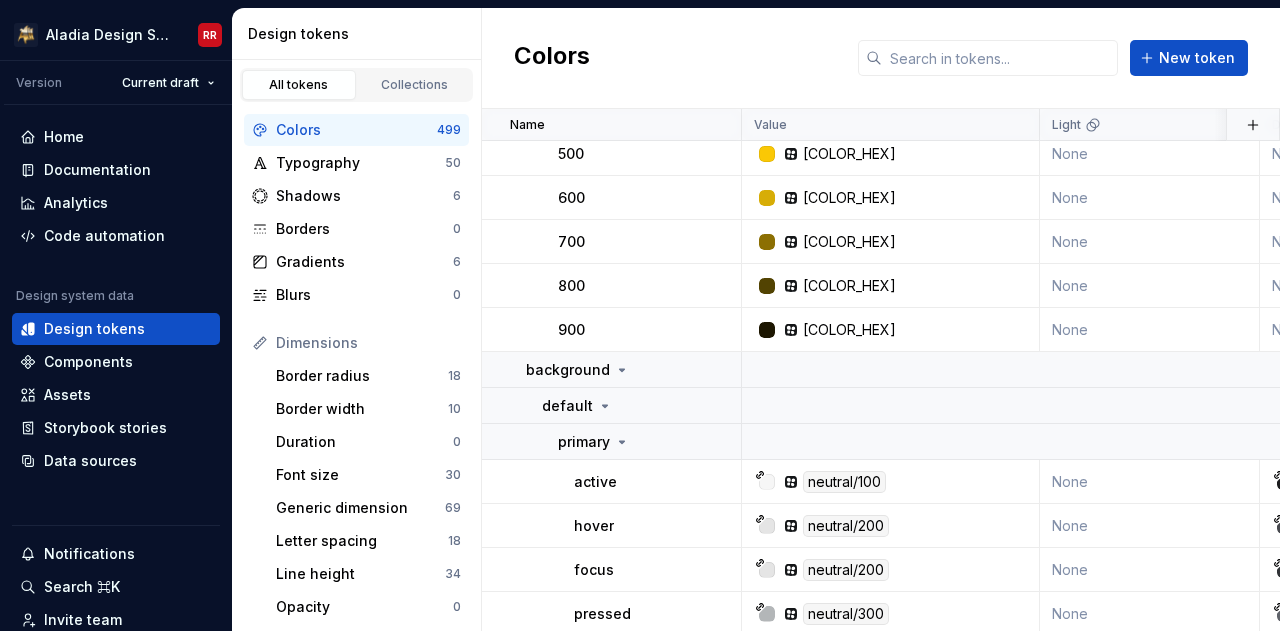 click on "Aladia Design System RR Version Current draft Home Documentation Analytics Code automation Design system data Design tokens Components Assets Storybook stories Data sources Notifications Search ⌘K Invite team Settings Contact support Help Design tokens All tokens Collections Colors 499 Typography 50 Shadows 6 Borders 0 Gradients 6 Blurs 0 Dimensions Border radius 18 Border width 10 Duration 0 Font size 30 Generic dimension 69 Letter spacing 18 Line height 34 Opacity 0 Paragraph spacing 0 Size 0 Space 34 Z-index 0 Options Text decoration 0 Text case 0 Visibility 0 Strings Font family 2 Font weight/style 8 Generic string 1 Product copy 0 Colors New token Name Value Light Dark Desktop Tablet Mobile Collection Token set Description Last updated 200 #EACC81 None None None None None None None 41 minutes ago 300 #F0C966 None None None None None None None 41 minutes ago surface main white None black None None None None None 41 minutes ago brand yellow 100 #FFFDF3 None None None None None None None 41 minutes ago" at bounding box center [640, 315] 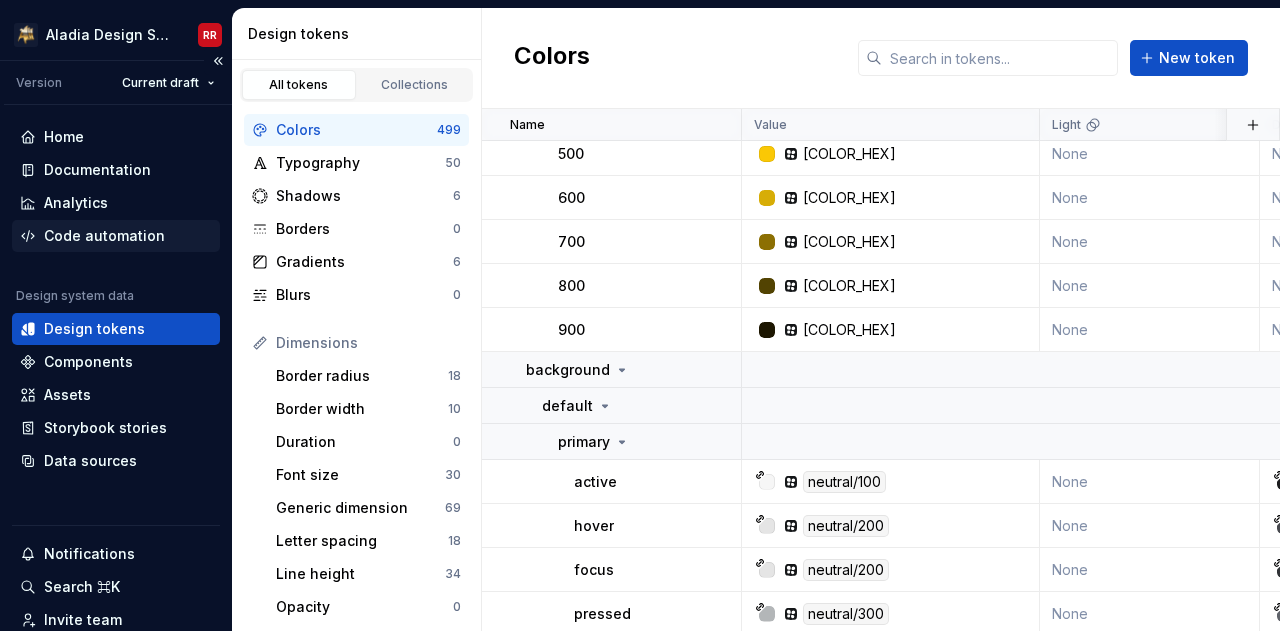 click on "Code automation" at bounding box center (104, 236) 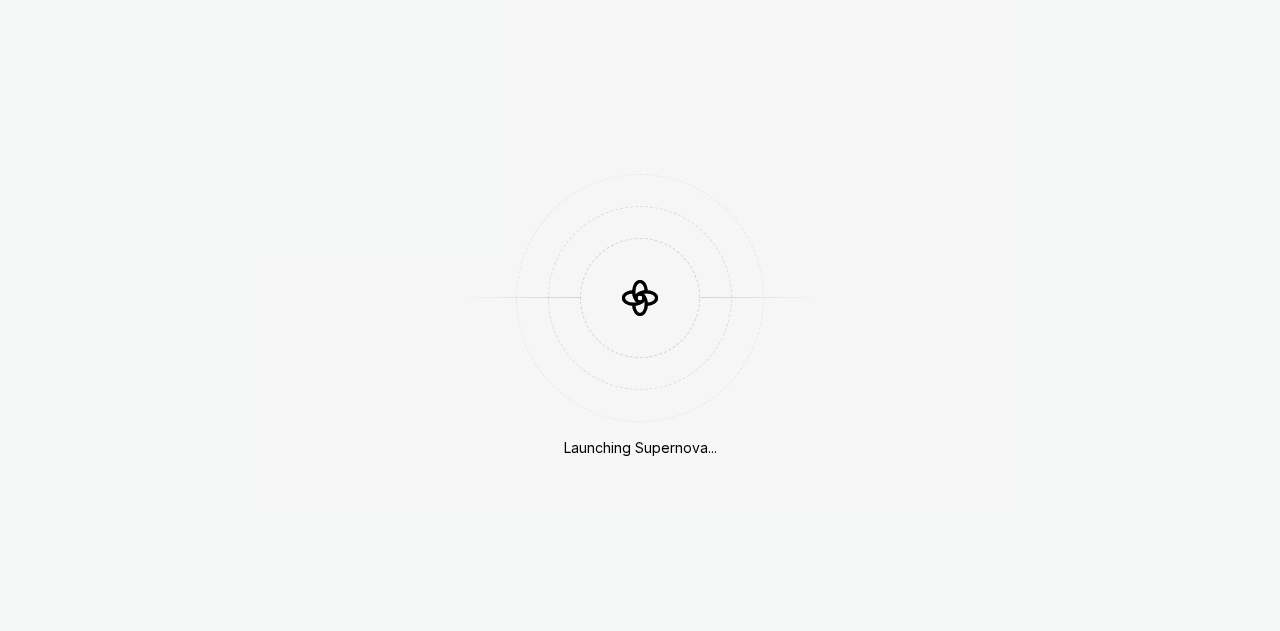 scroll, scrollTop: 0, scrollLeft: 0, axis: both 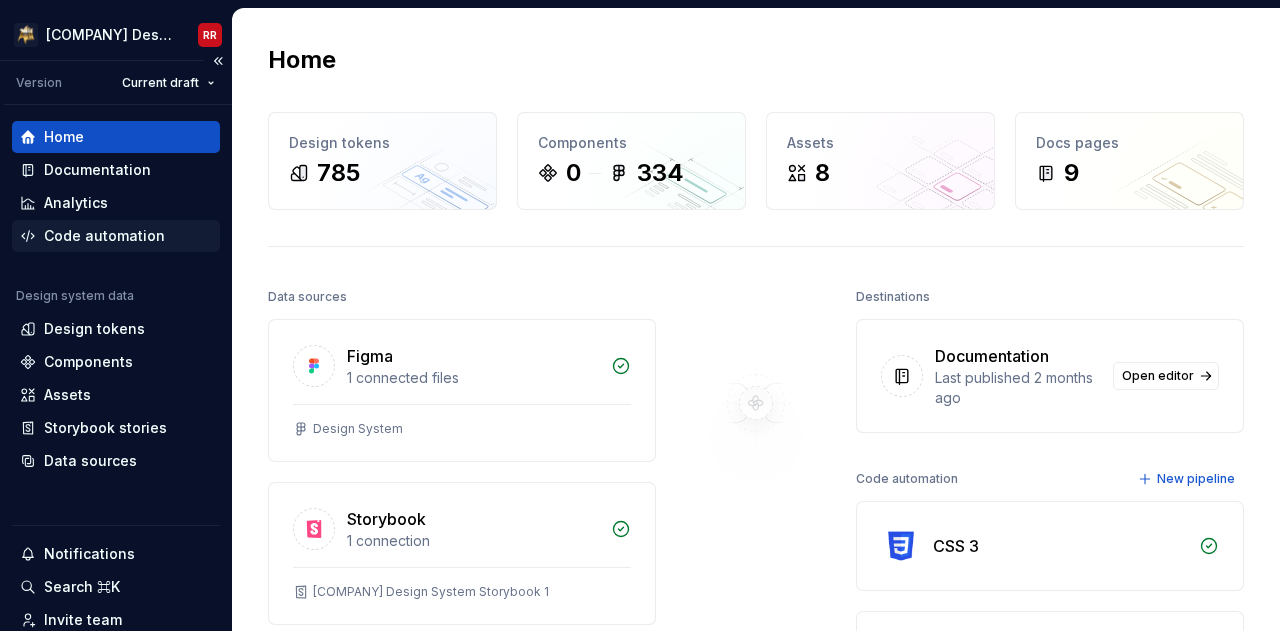 click on "Code automation" at bounding box center (104, 236) 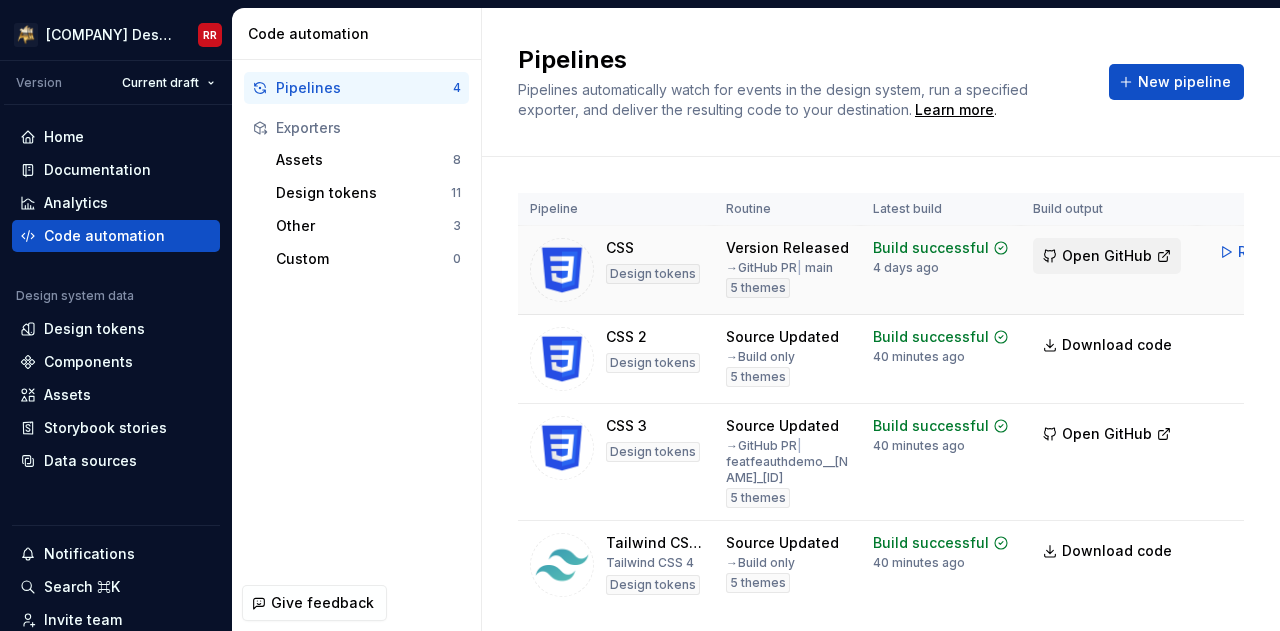 scroll, scrollTop: 0, scrollLeft: 84, axis: horizontal 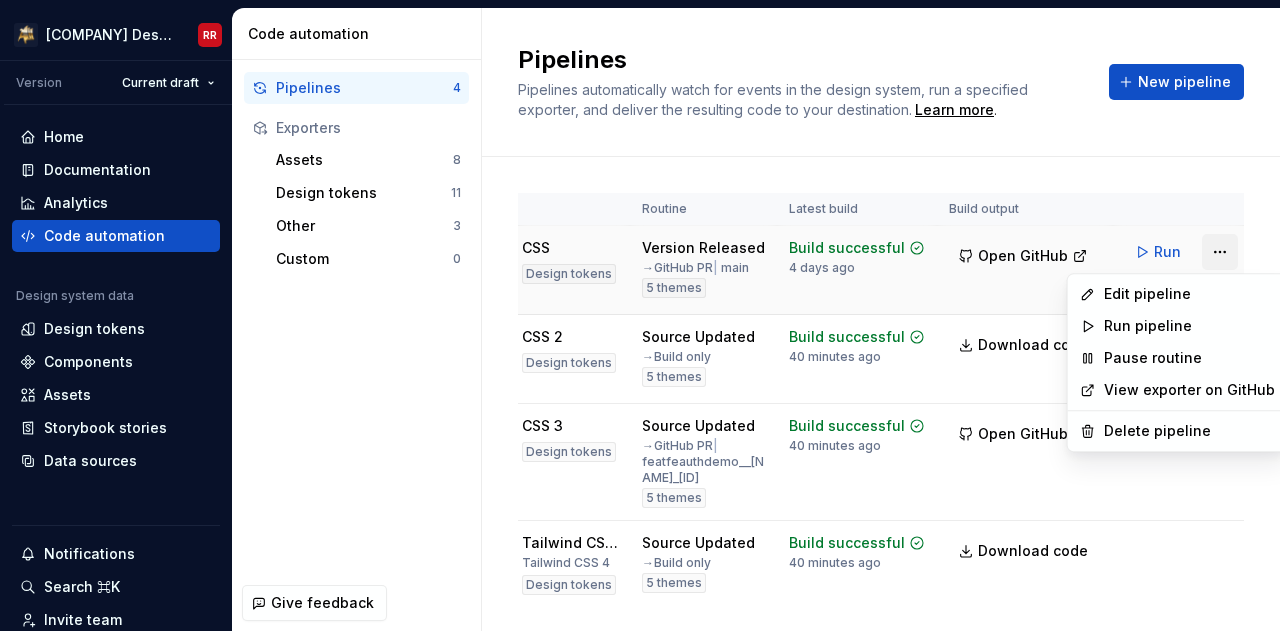 click on "Aladia Design System RR Version Current draft Home Documentation Analytics Code automation Design system data Design tokens Components Assets Storybook stories Data sources Notifications Search ⌘K Invite team Settings Contact support Help Code automation Pipelines 4 Exporters Assets 8 Design tokens 11 Other 3 Custom 0 Give feedback Pipelines Pipelines automatically watch for events in the design system, run a specified exporter, and deliver the resulting code to your destination.   Learn more . New pipeline Pipeline Routine Latest build Build output CSS Design tokens Version Released →  GitHub PR  |   main 5 themes Build successful 4 days ago Open GitHub Run CSS 2 Design tokens Source Updated →  Build only 5 themes Build successful 40 minutes ago Download code Run CSS 3 Design tokens Source Updated →  GitHub PR  |   featfeauthdemo__Mahlet-Tesfaye_CU-86c2uc034 5 themes Build successful 40 minutes ago Open GitHub Run Tailwind CSS 4 Tailwind CSS 4 Design tokens Source Updated →  Build only 5 themes Run" at bounding box center (640, 315) 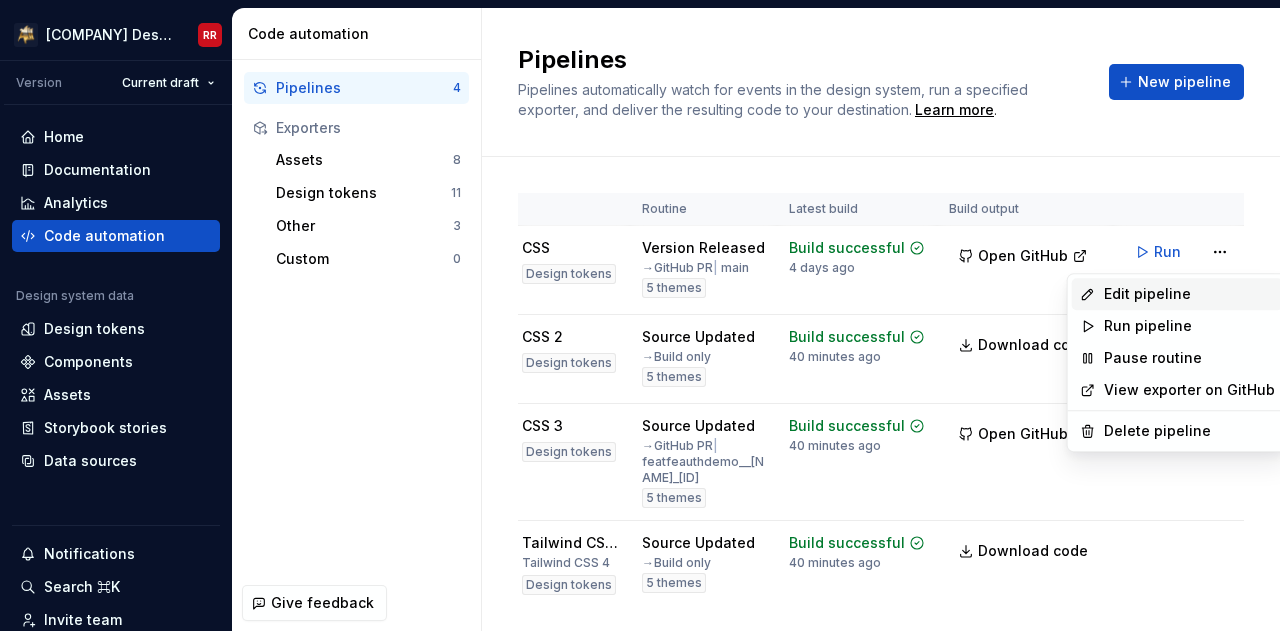 click on "Edit pipeline" at bounding box center (1189, 294) 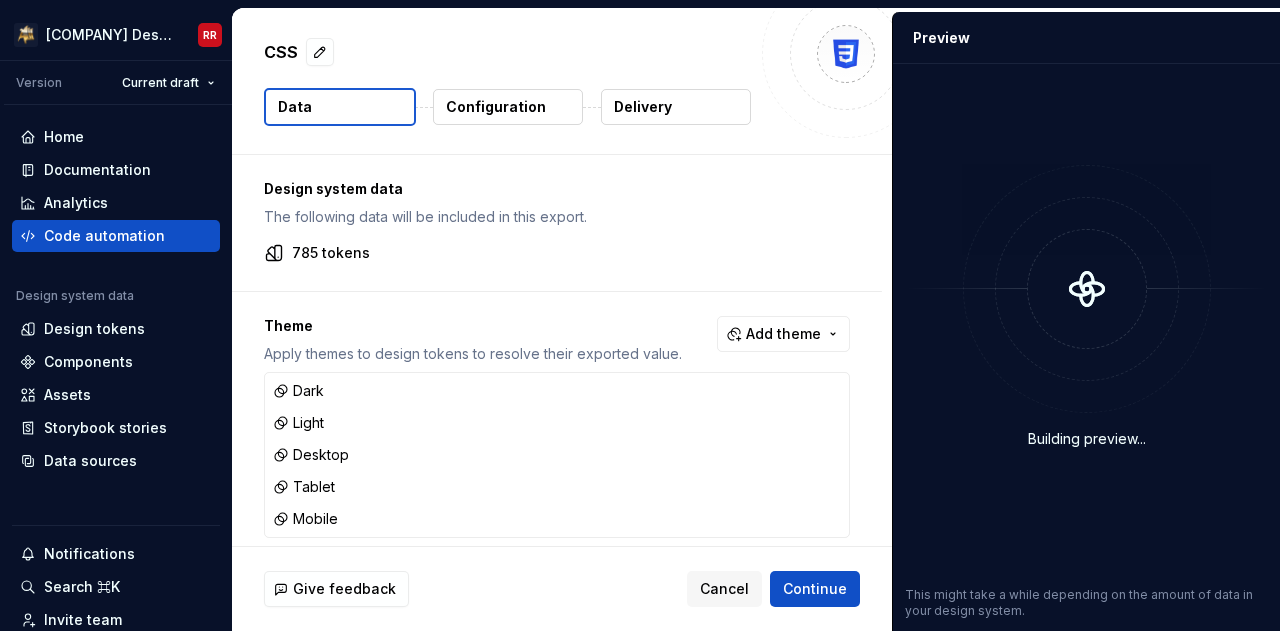 click on "Configuration" at bounding box center [496, 107] 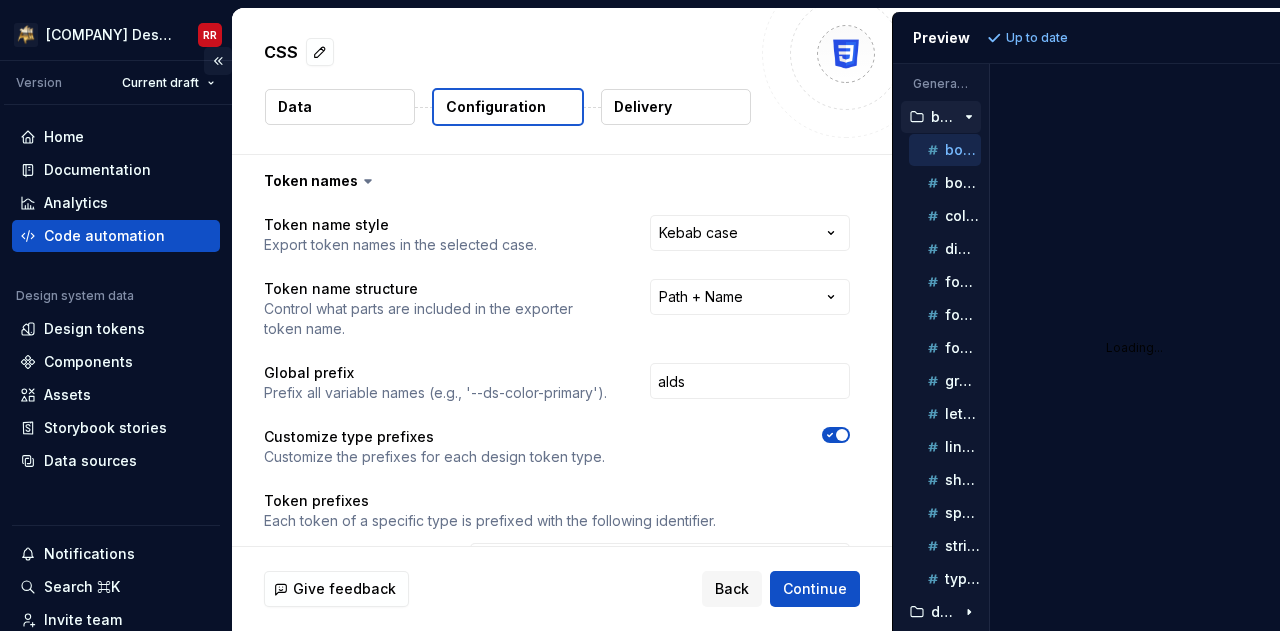 click at bounding box center (218, 61) 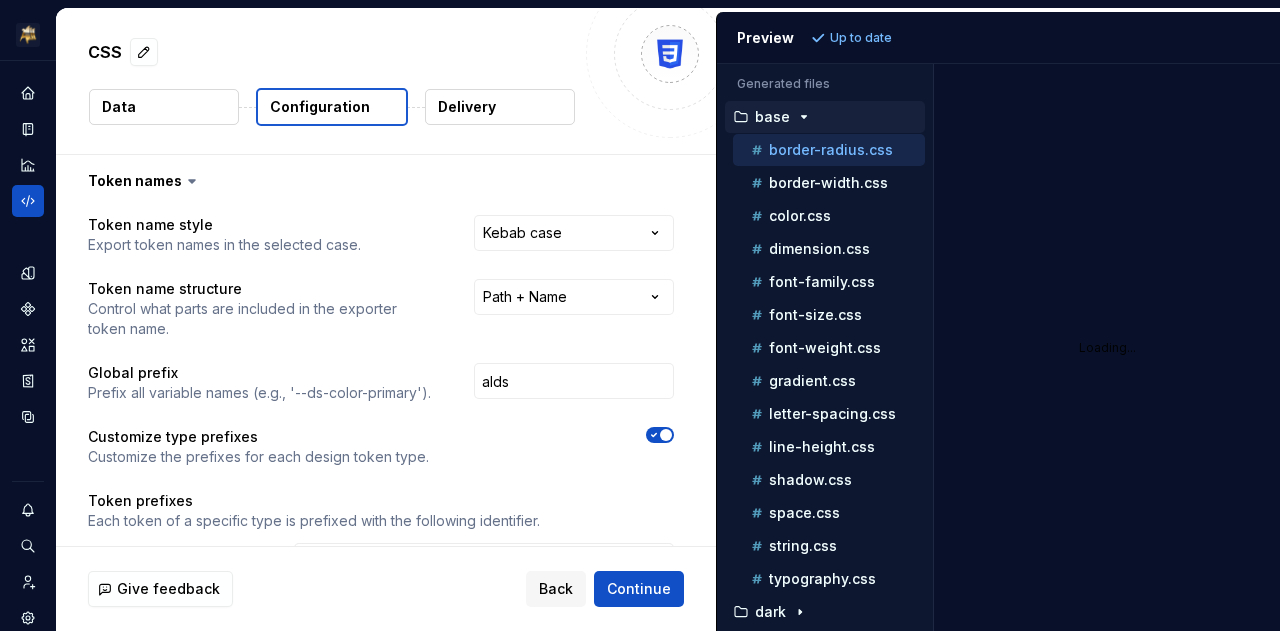 click on "Generated files
Accessibility guide for tree .
Navigate the tree with the arrow keys. Common tree hotkeys apply. Further keybindings are available:
enter to execute primary action on focused item
f2 to start renaming the focused item
escape to abort renaming an item
control+d to start dragging selected items
base border-radius.css border-width.css color.css dimension.css font-family.css font-size.css font-weight.css gradient.css letter-spacing.css line-height.css shadow.css space.css string.css typography.css dark desktop index.css light mobile tablet Loading..." at bounding box center (998, 347) 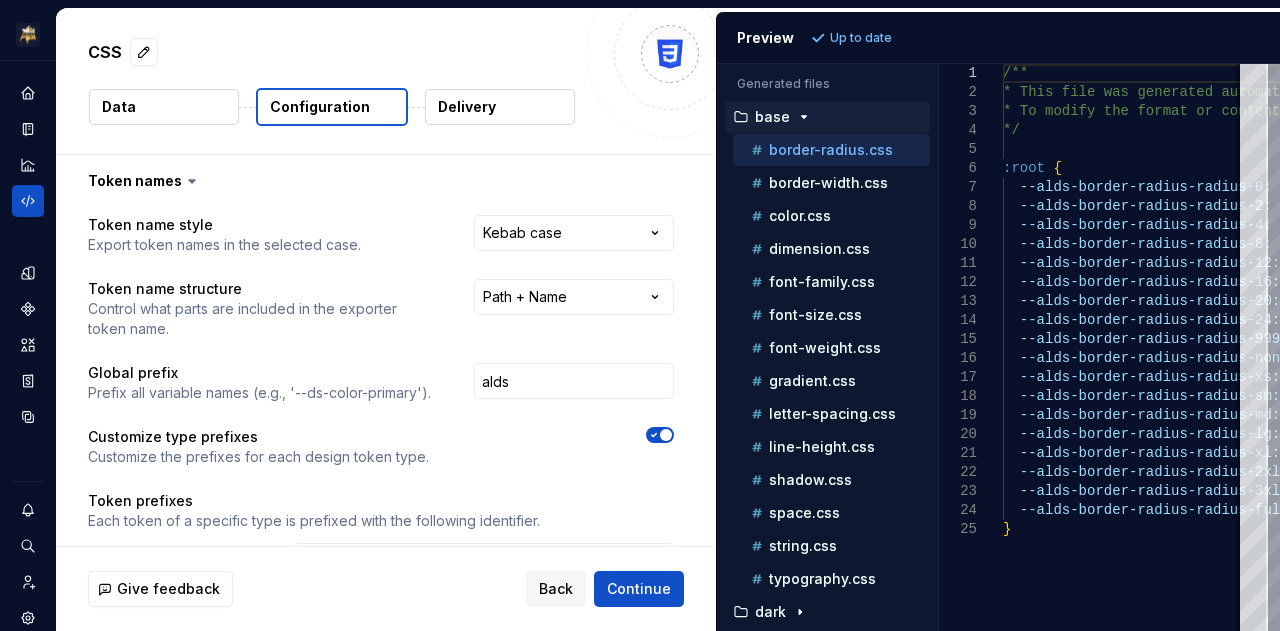 click on "CSS Data Configuration Delivery" at bounding box center [386, 81] 